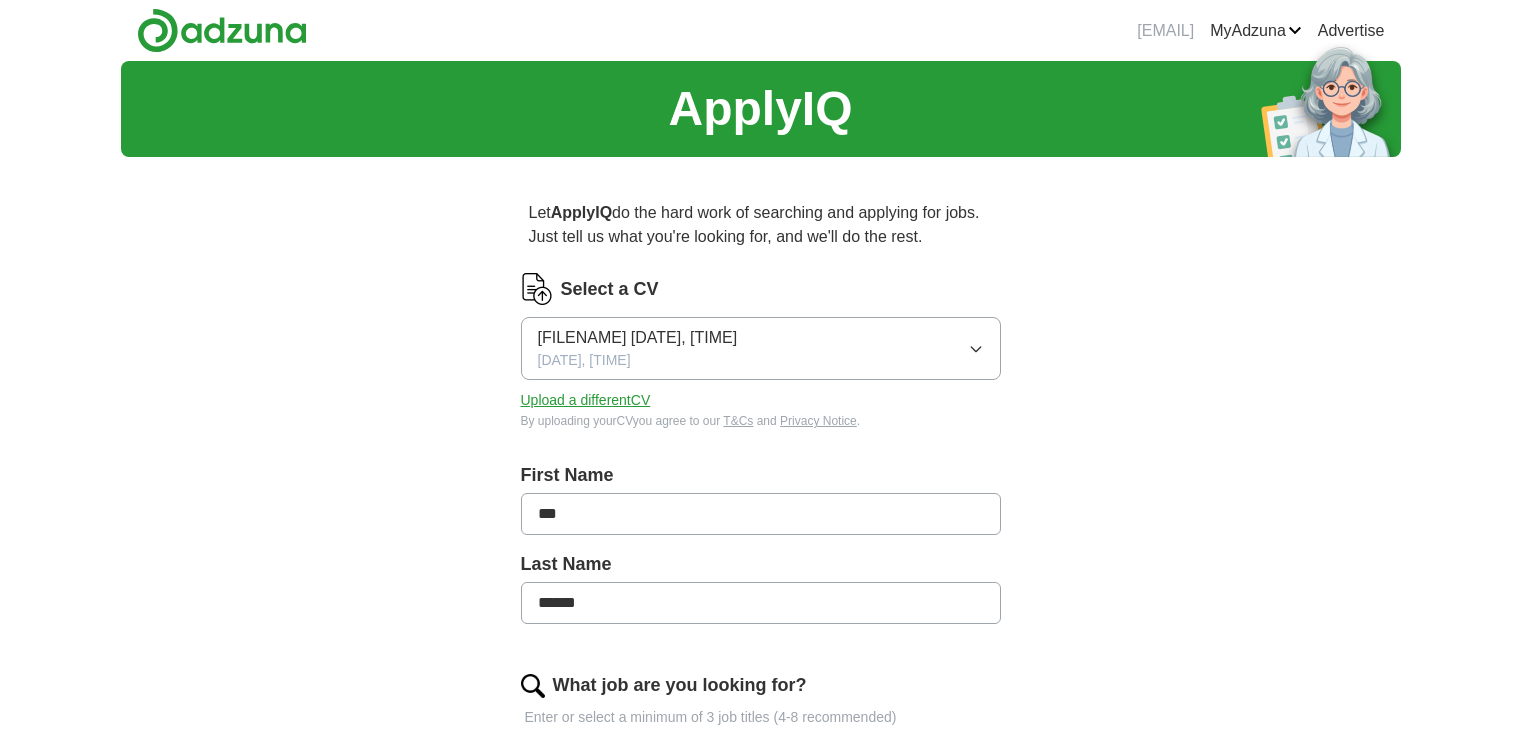 scroll, scrollTop: 0, scrollLeft: 0, axis: both 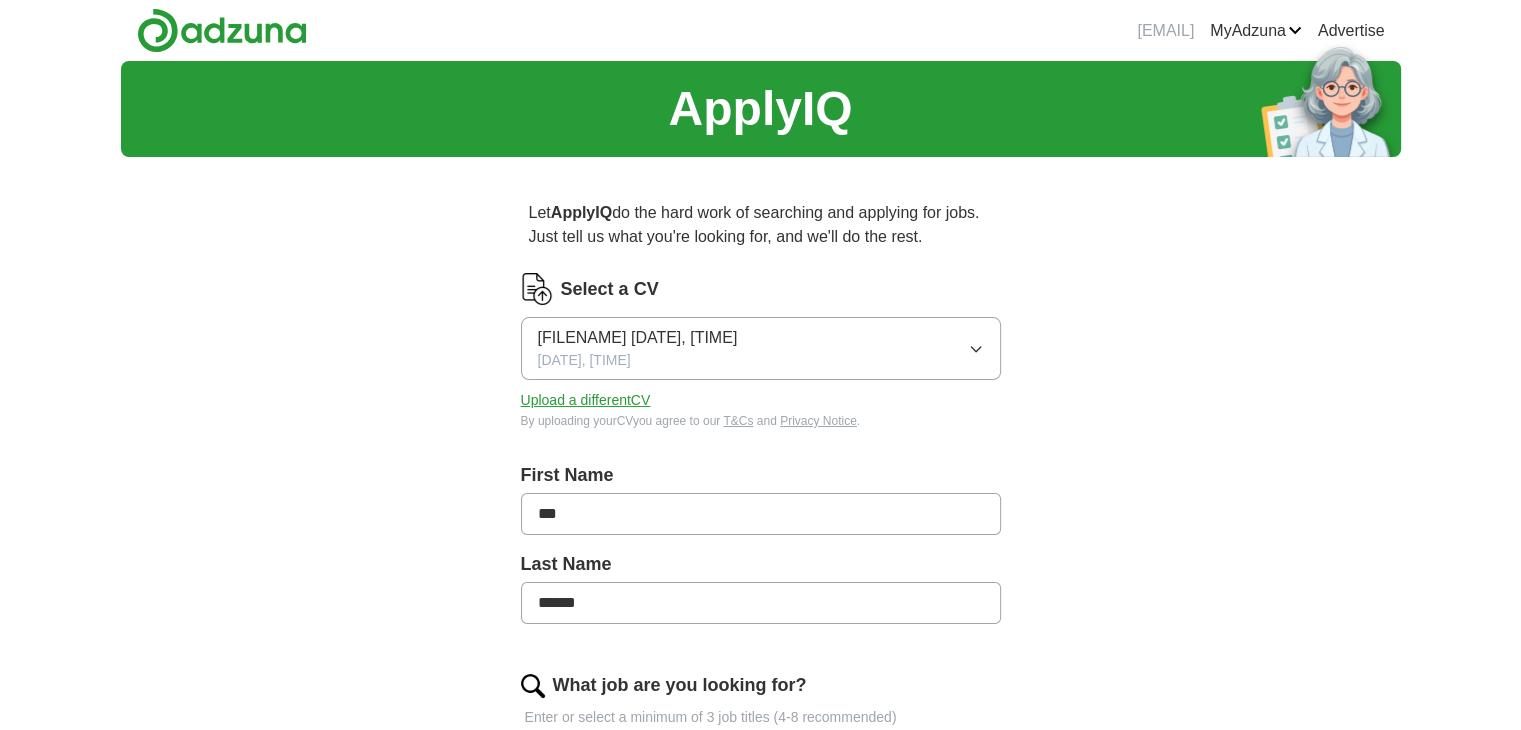 click on "[FILENAME] [DATE], [TIME]" at bounding box center (761, 348) 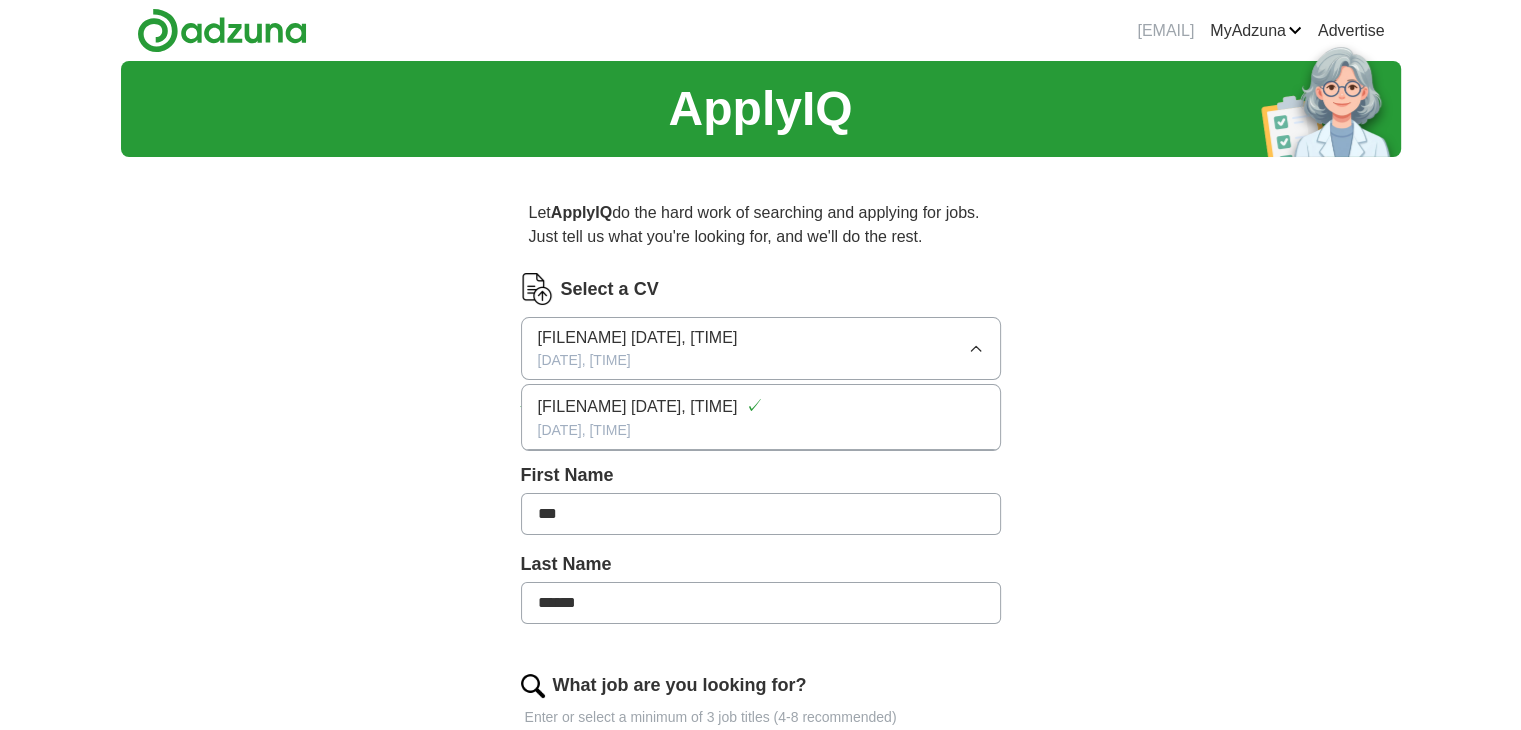 click on "[FILENAME] [DATE], [TIME]" at bounding box center (761, 348) 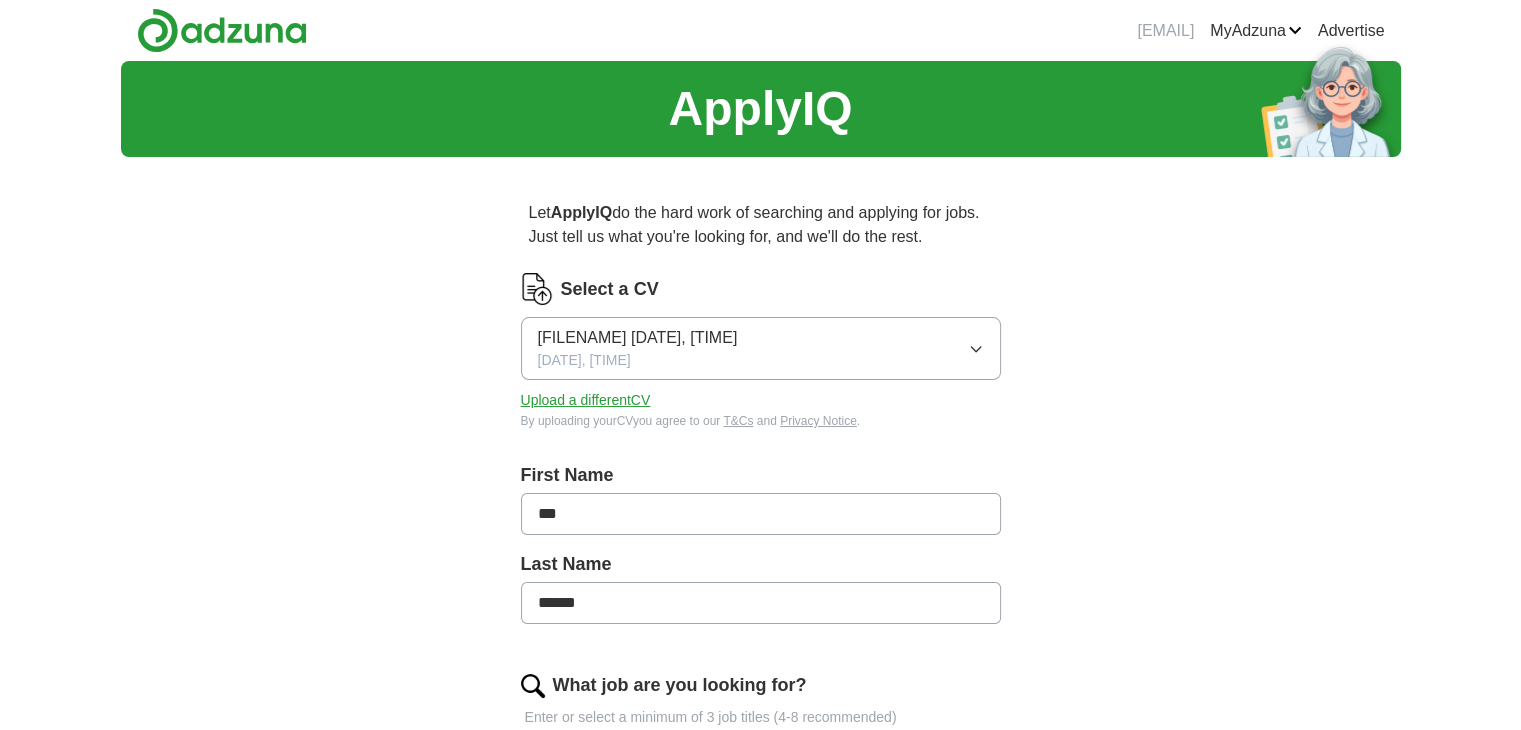 click on "Upload a different  CV" at bounding box center [586, 400] 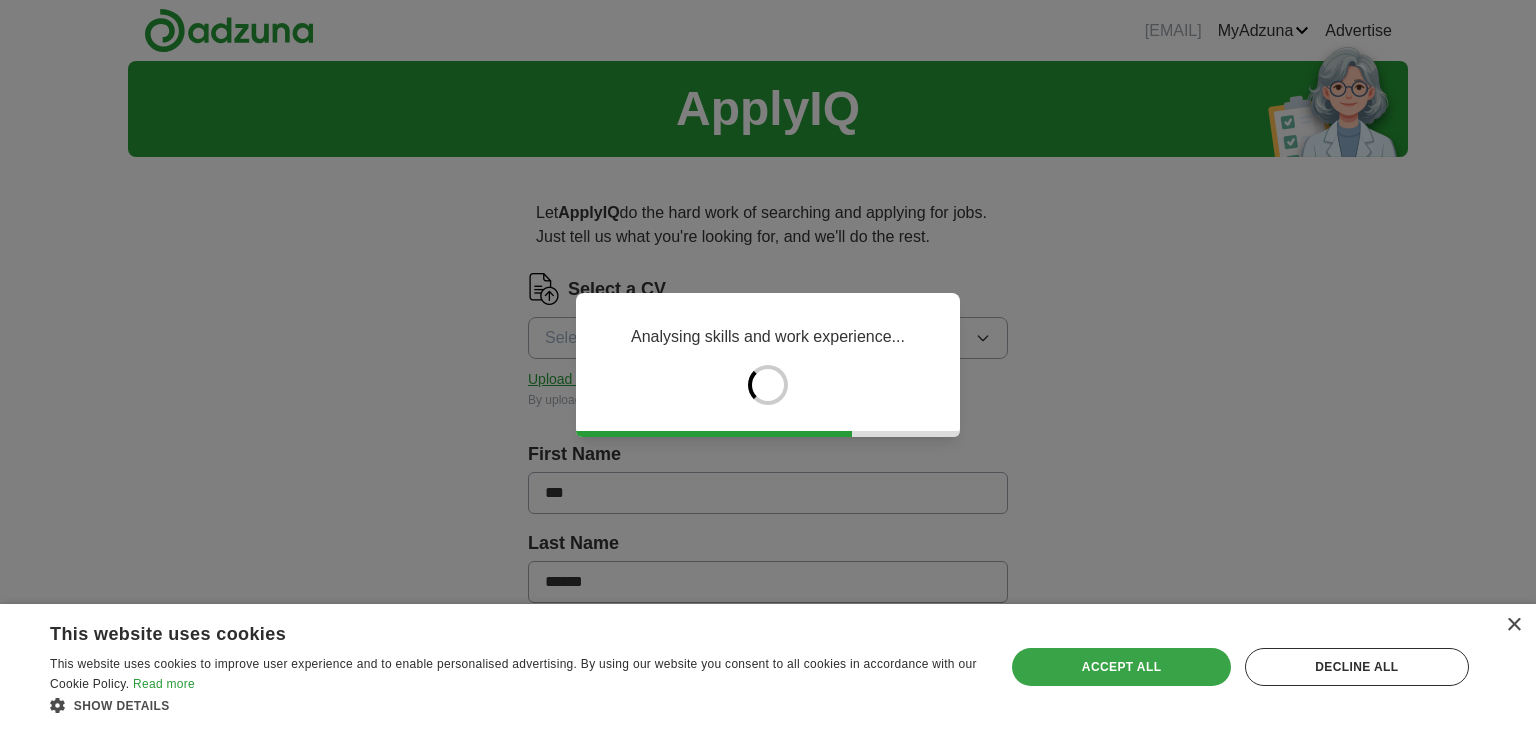 click on "Accept all" at bounding box center [1121, 667] 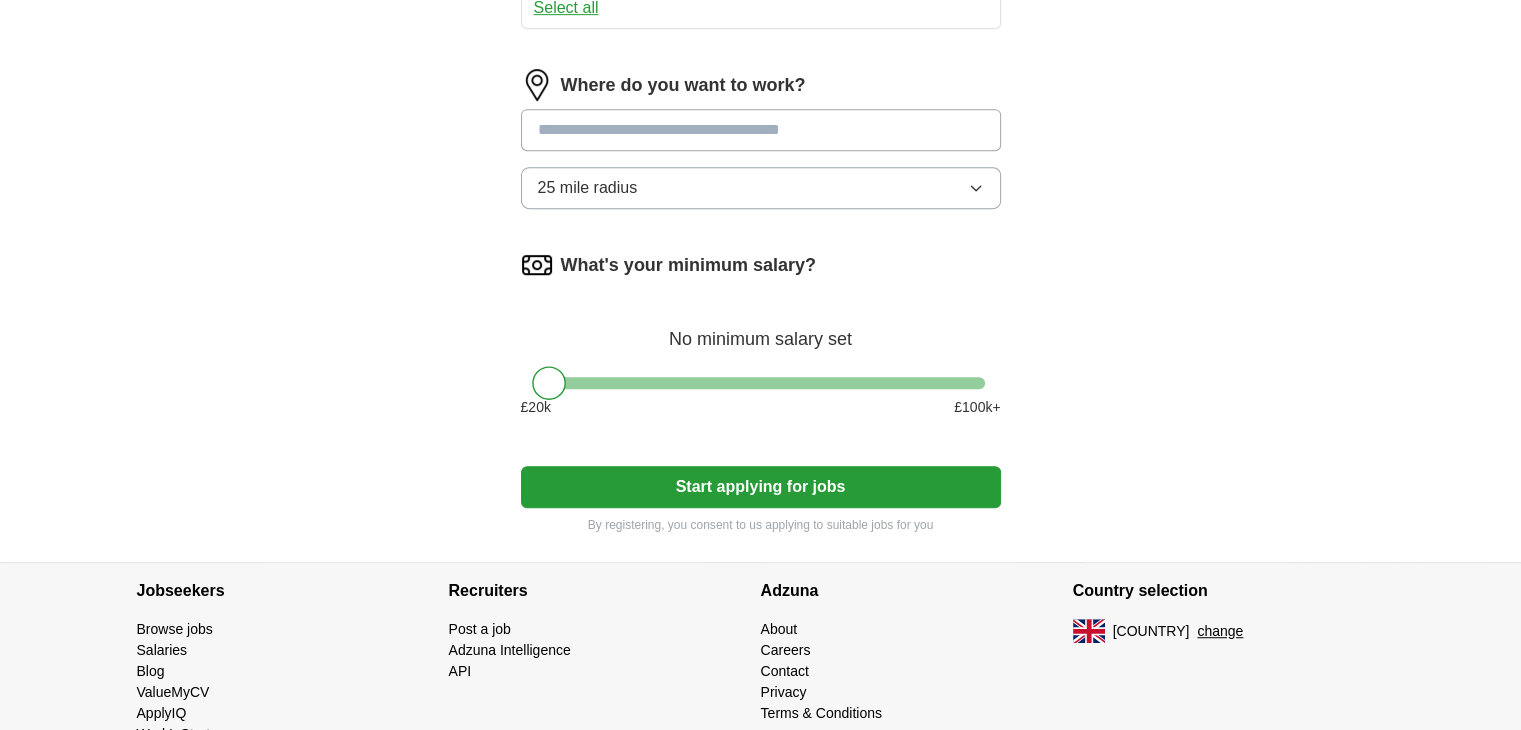 scroll, scrollTop: 1112, scrollLeft: 0, axis: vertical 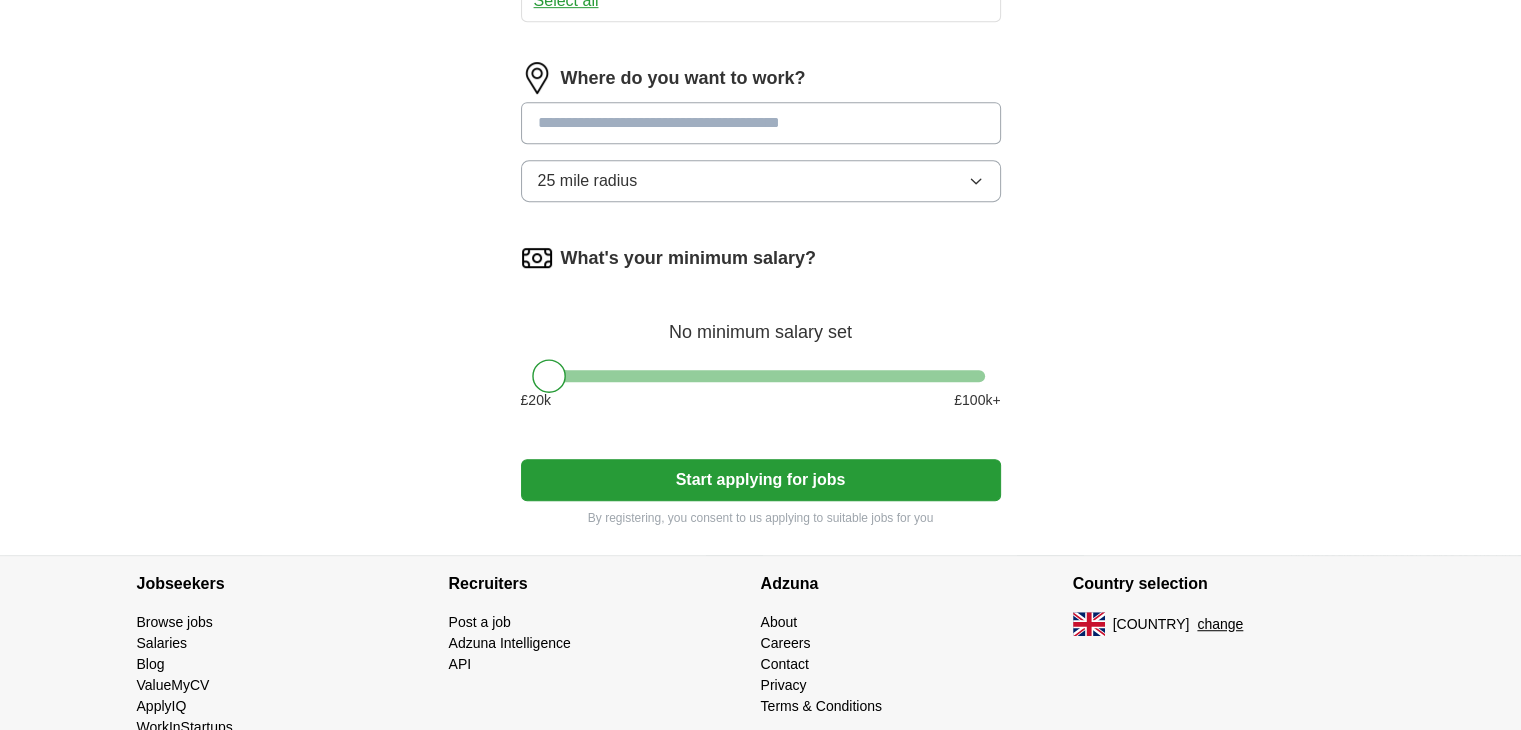 click at bounding box center [761, 123] 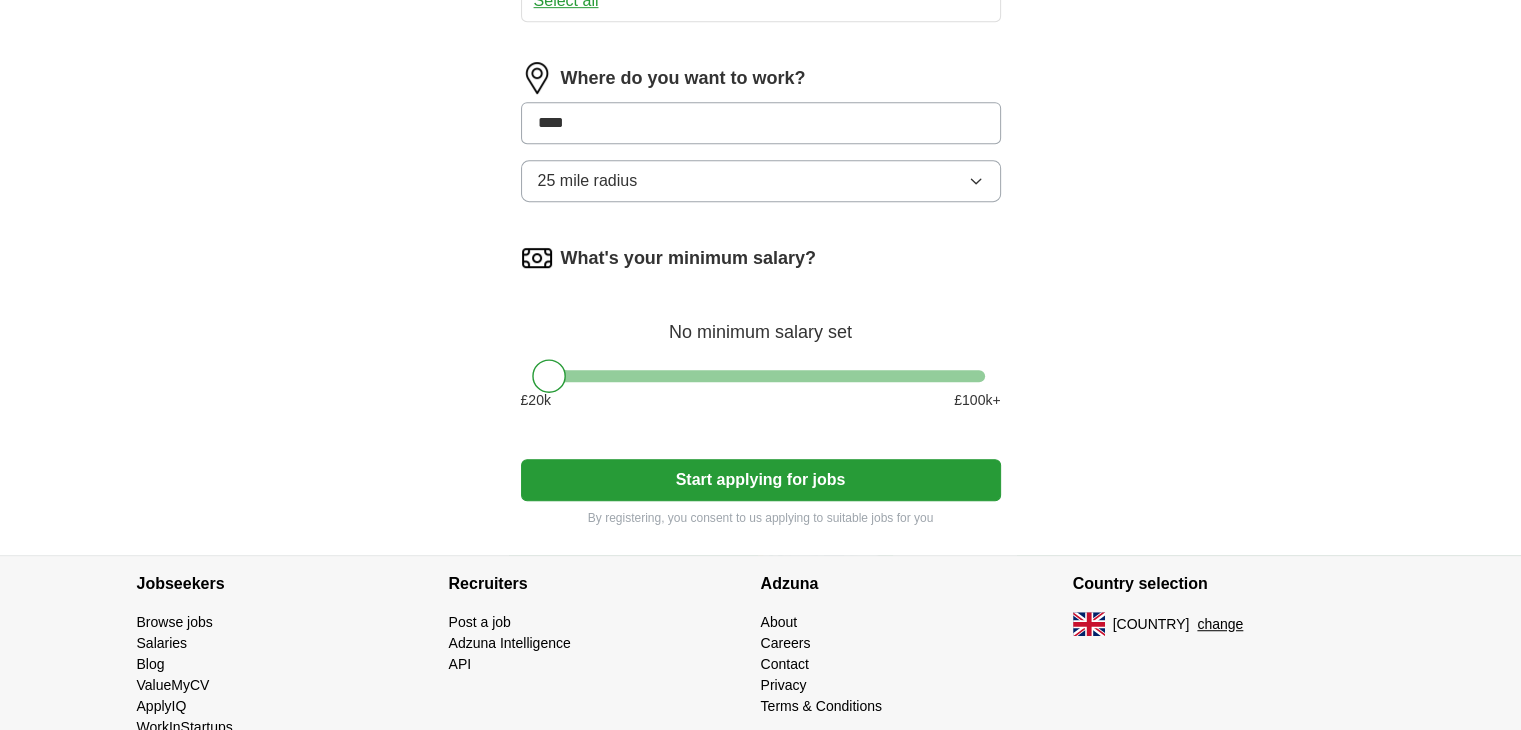 type on "*****" 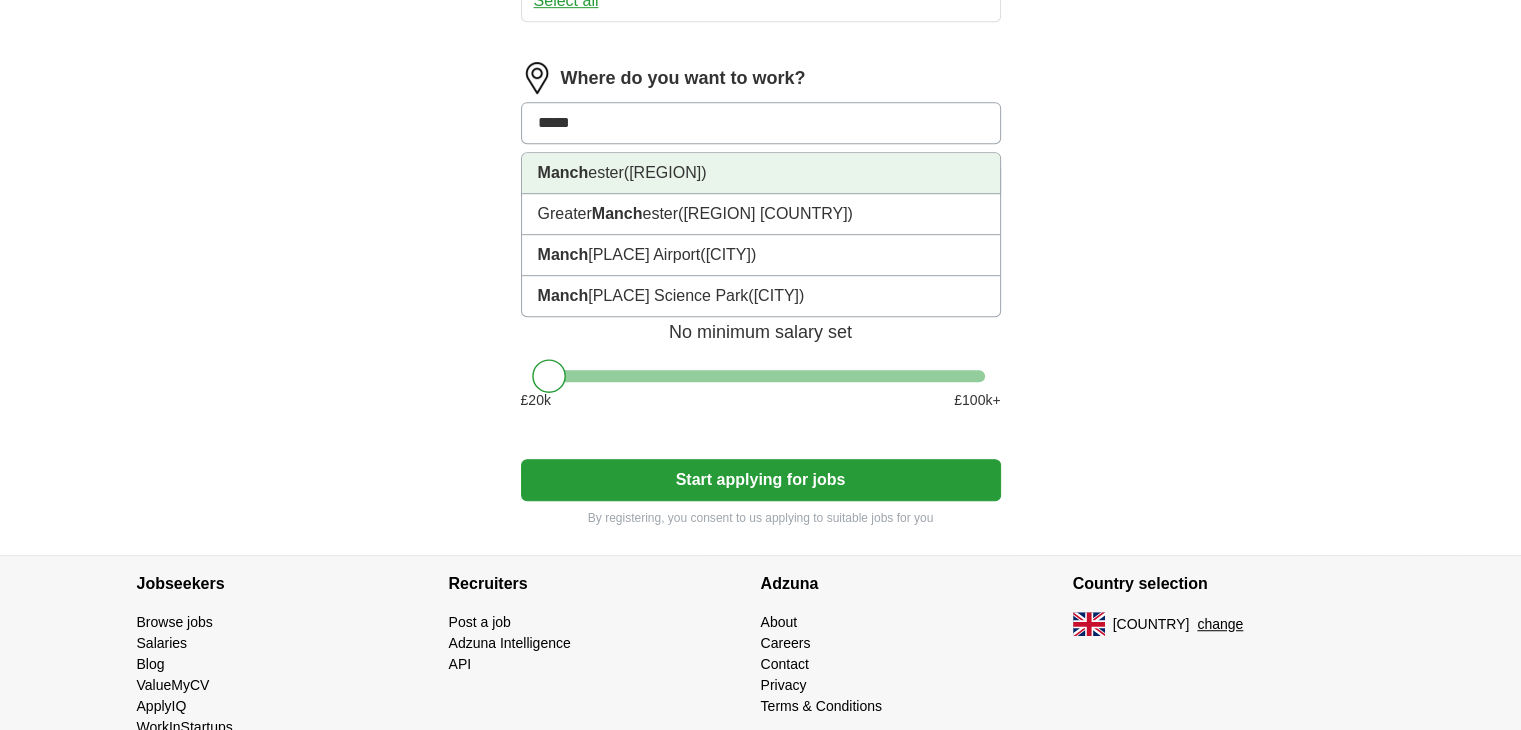 click on "[CITY] ([REGION])" at bounding box center [761, 173] 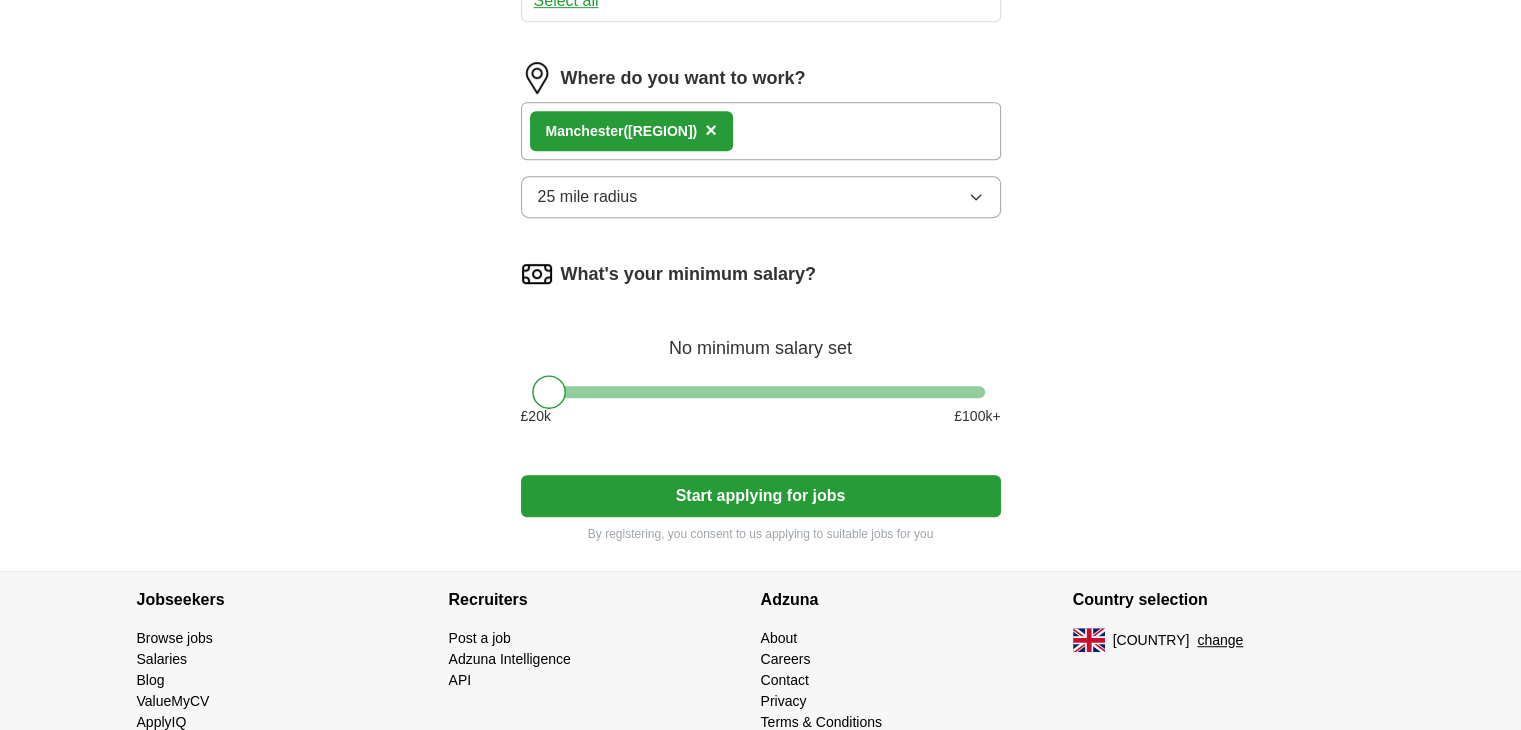 click on "25 mile radius" at bounding box center [761, 197] 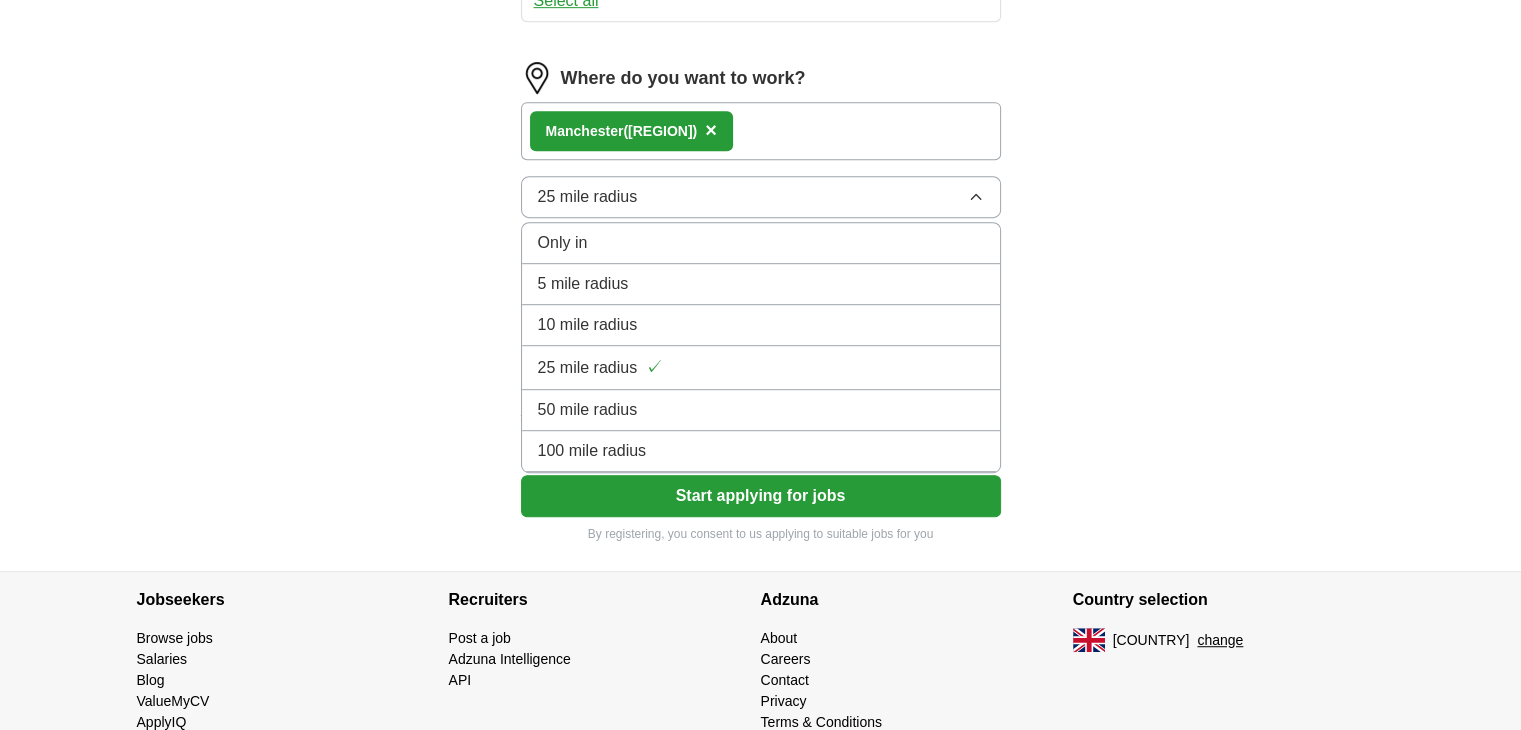 click on "5 mile radius" at bounding box center [761, 284] 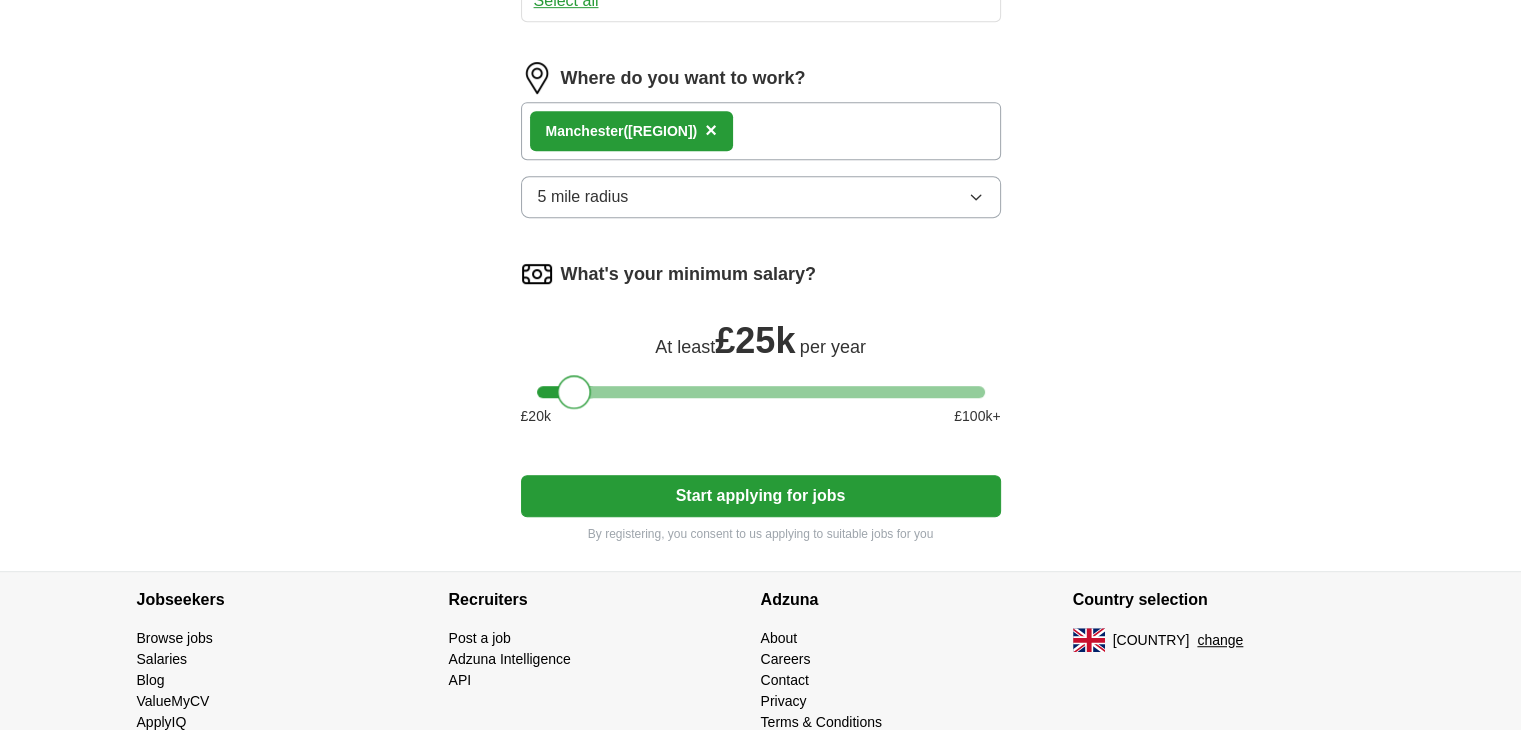 drag, startPoint x: 557, startPoint y: 376, endPoint x: 581, endPoint y: 376, distance: 24 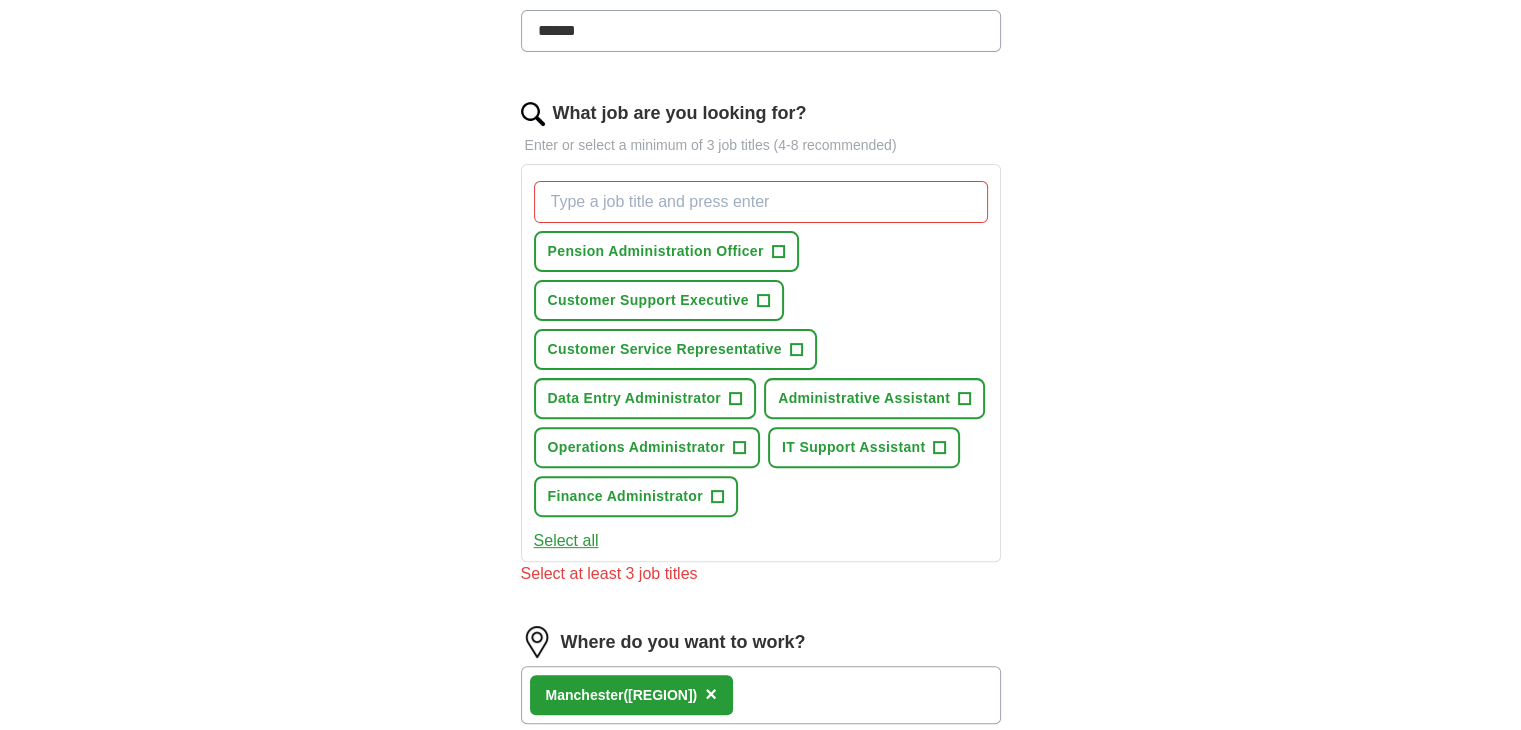 scroll, scrollTop: 544, scrollLeft: 0, axis: vertical 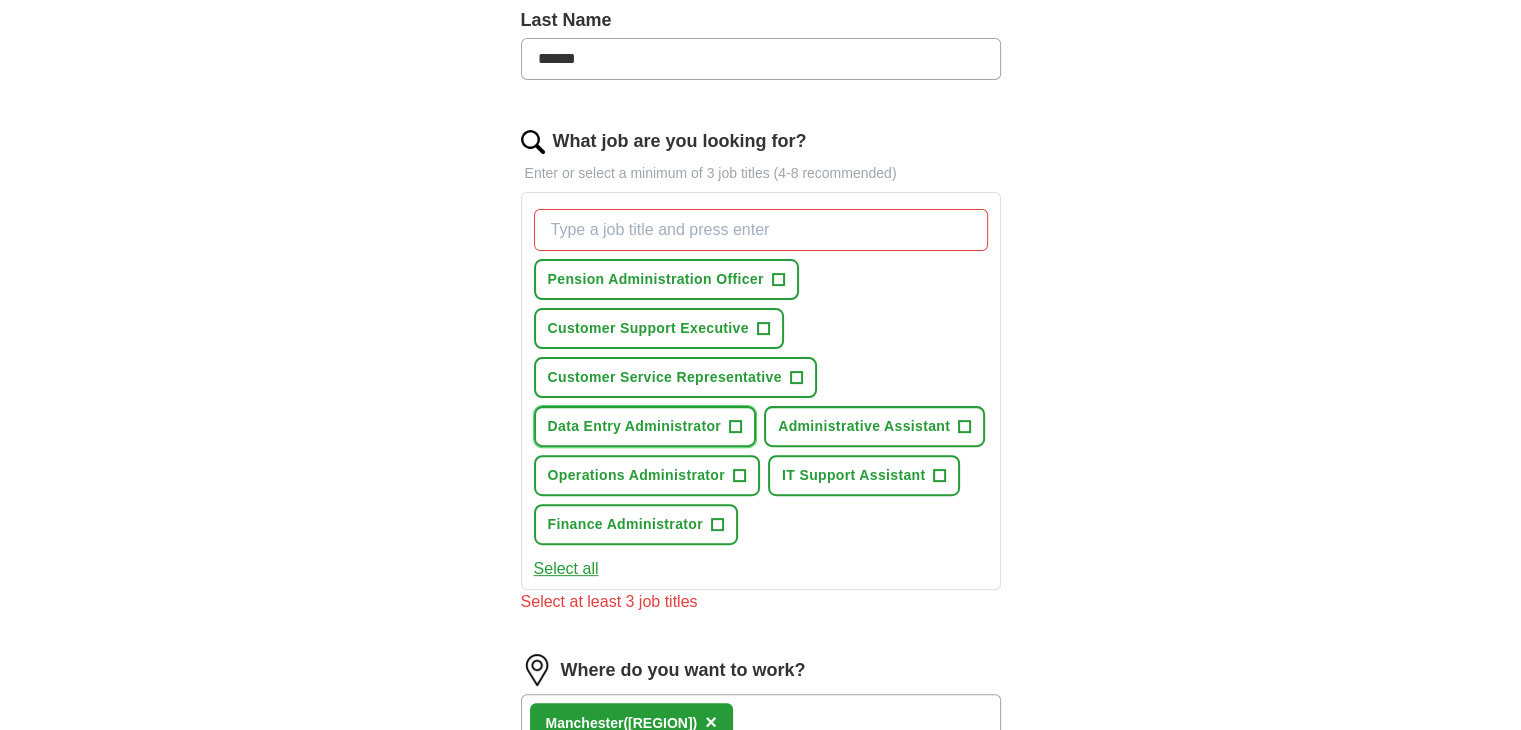 click on "Data Entry Administrator" at bounding box center (635, 426) 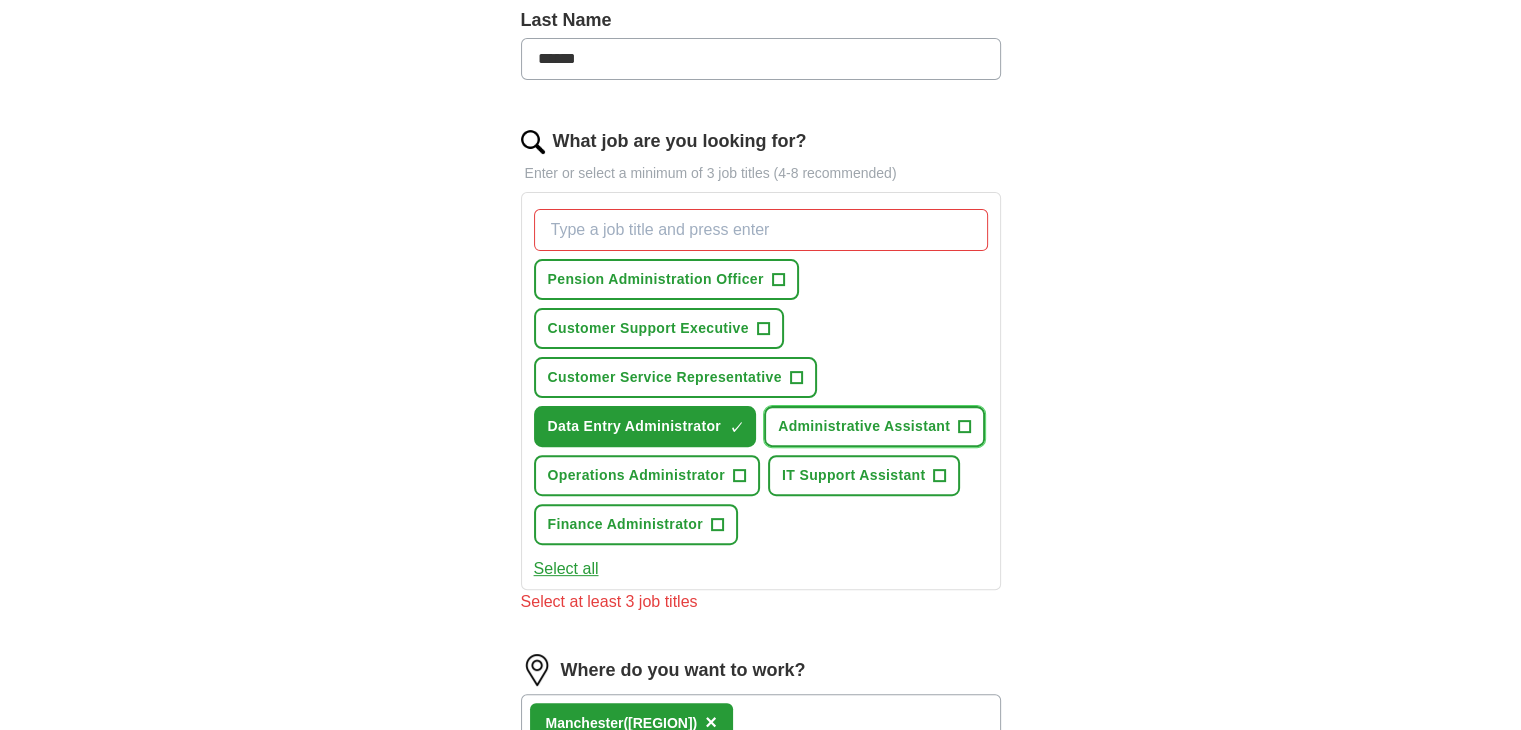 click on "Administrative Assistant" at bounding box center (864, 426) 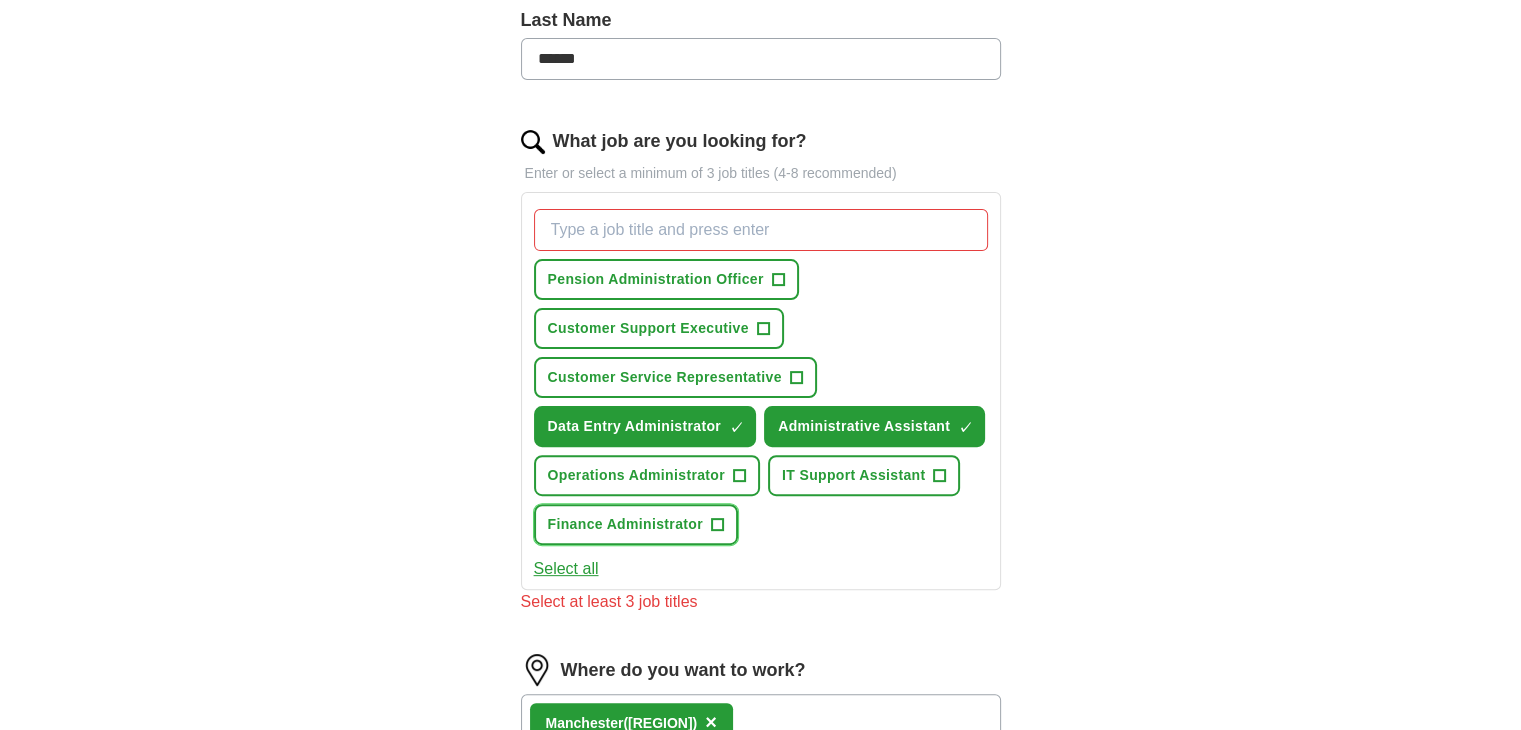 click on "Finance Administrator" at bounding box center [625, 524] 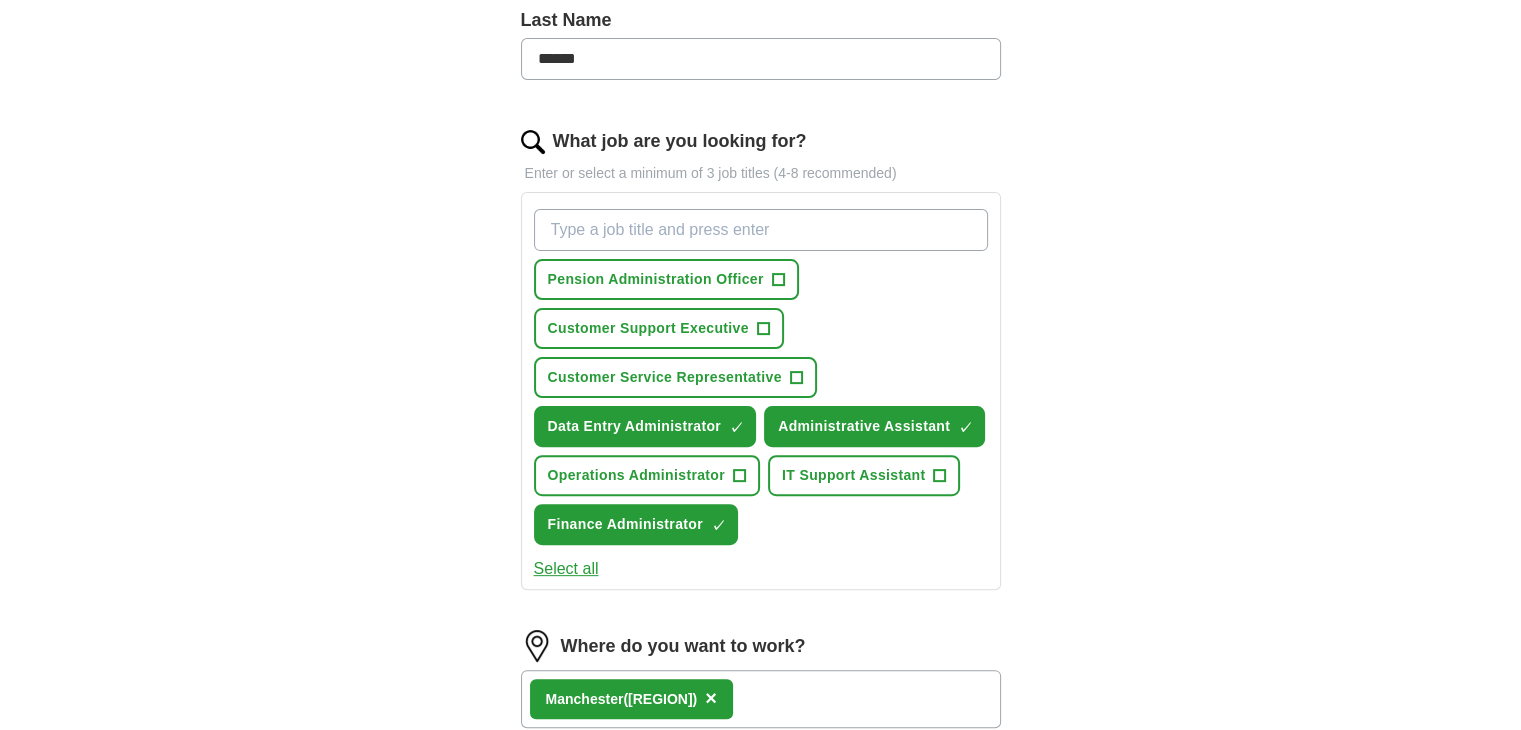 click on "What job are you looking for?" at bounding box center [761, 230] 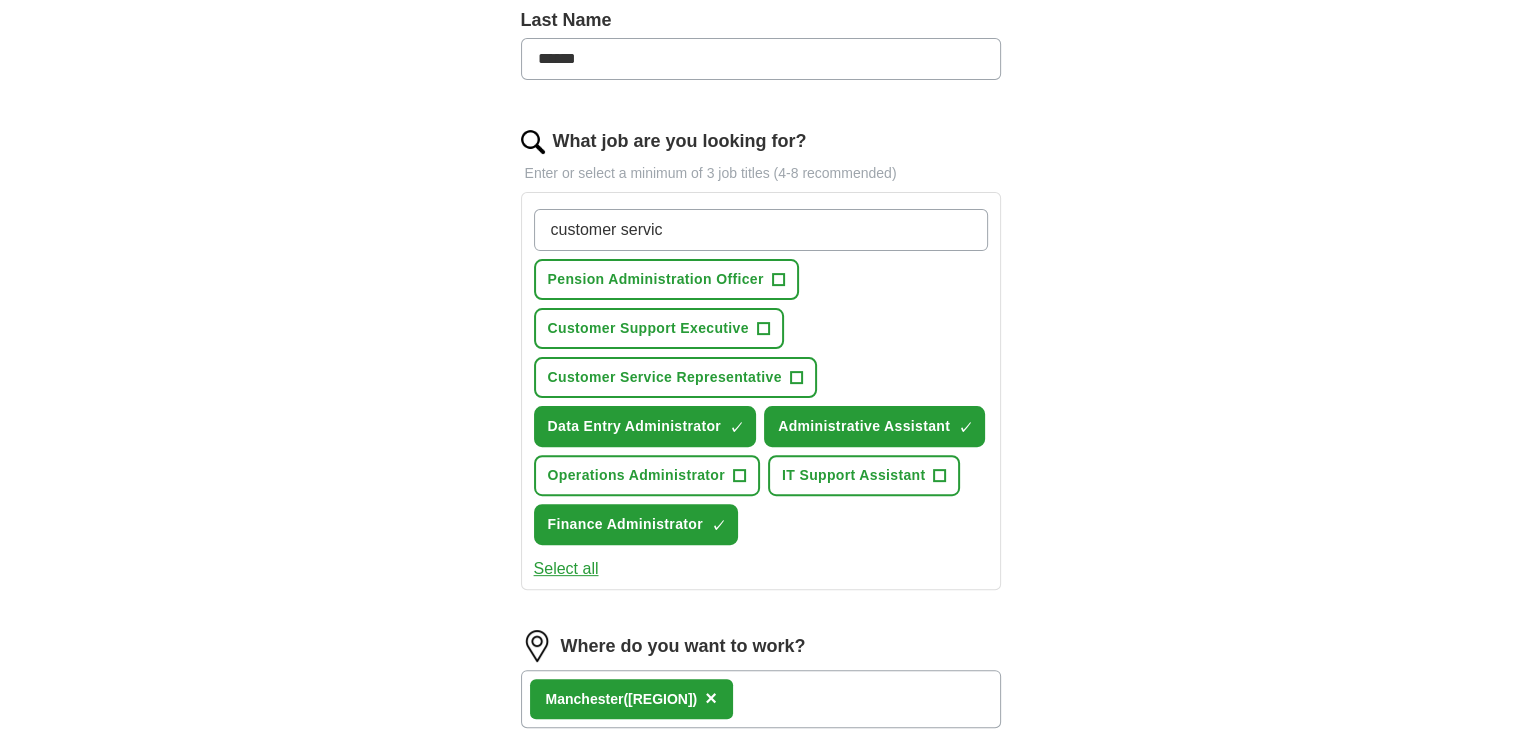 type on "customer service" 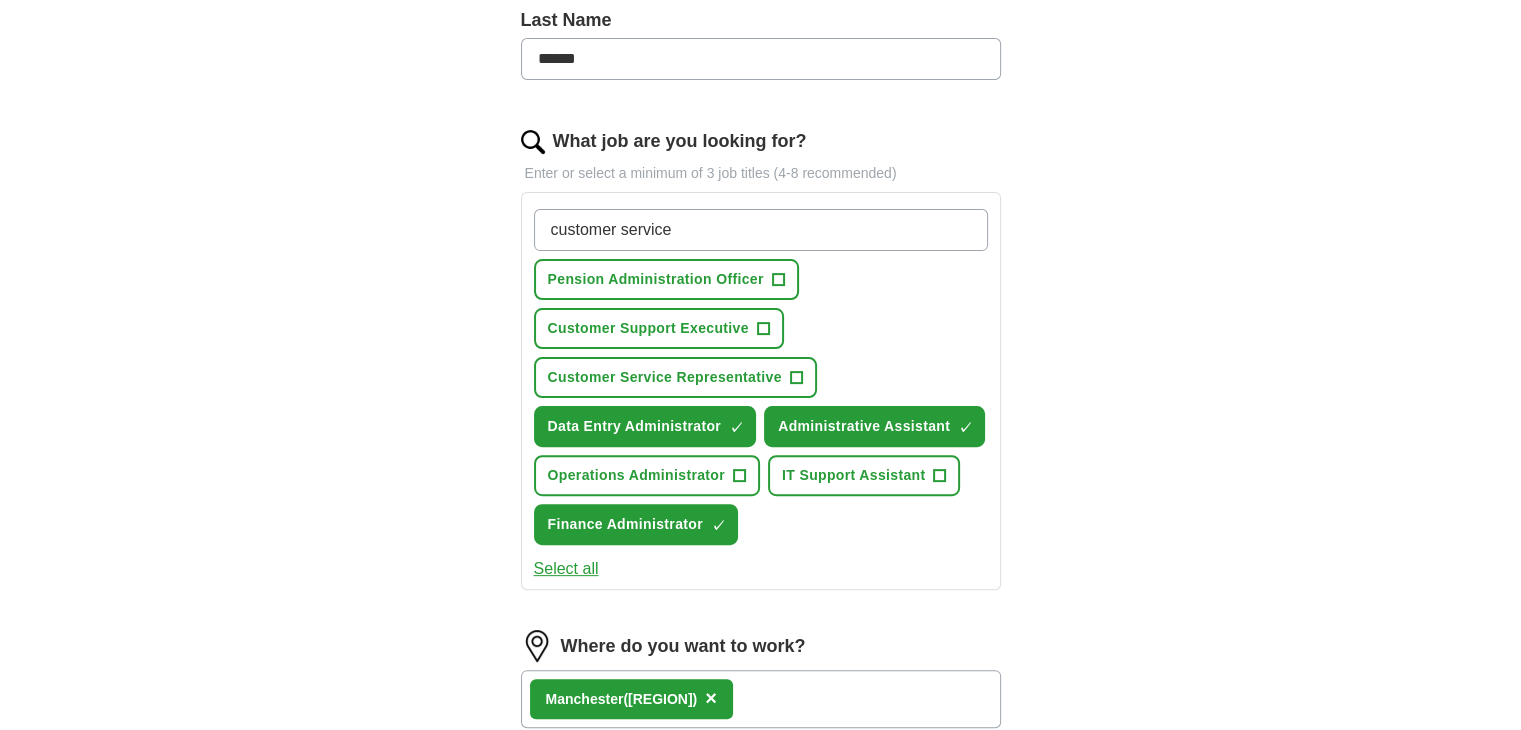 type 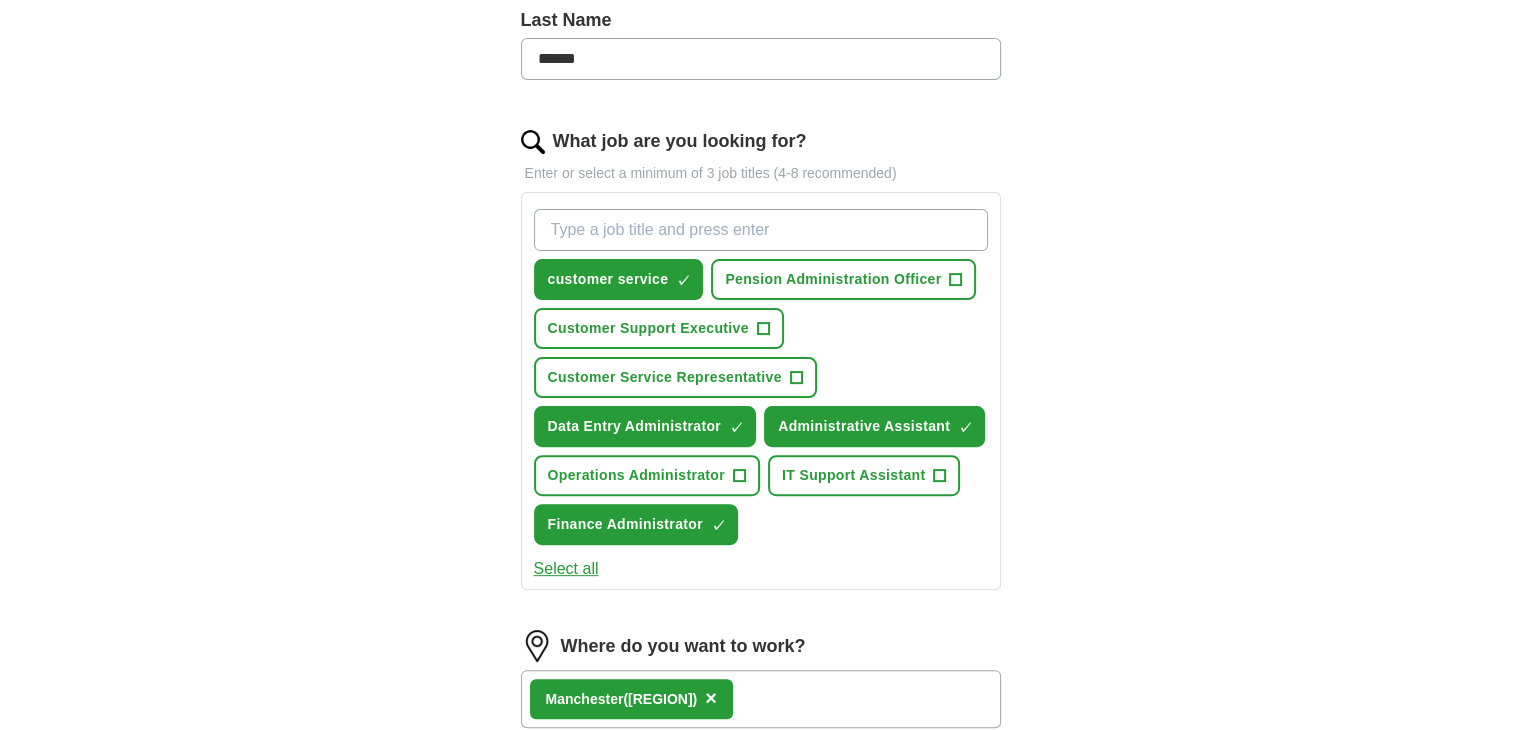 scroll, scrollTop: 1168, scrollLeft: 0, axis: vertical 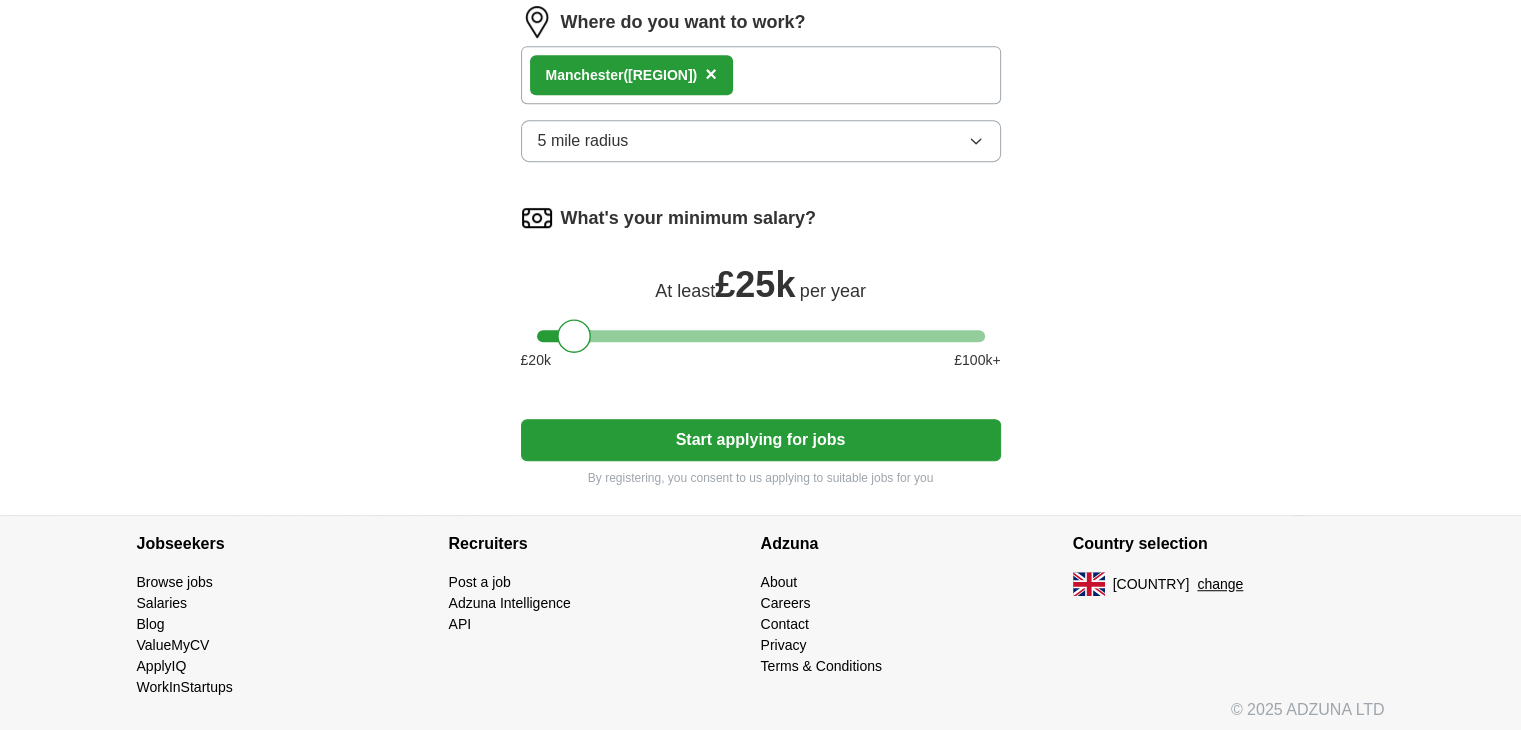 click on "Start applying for jobs" at bounding box center (761, 440) 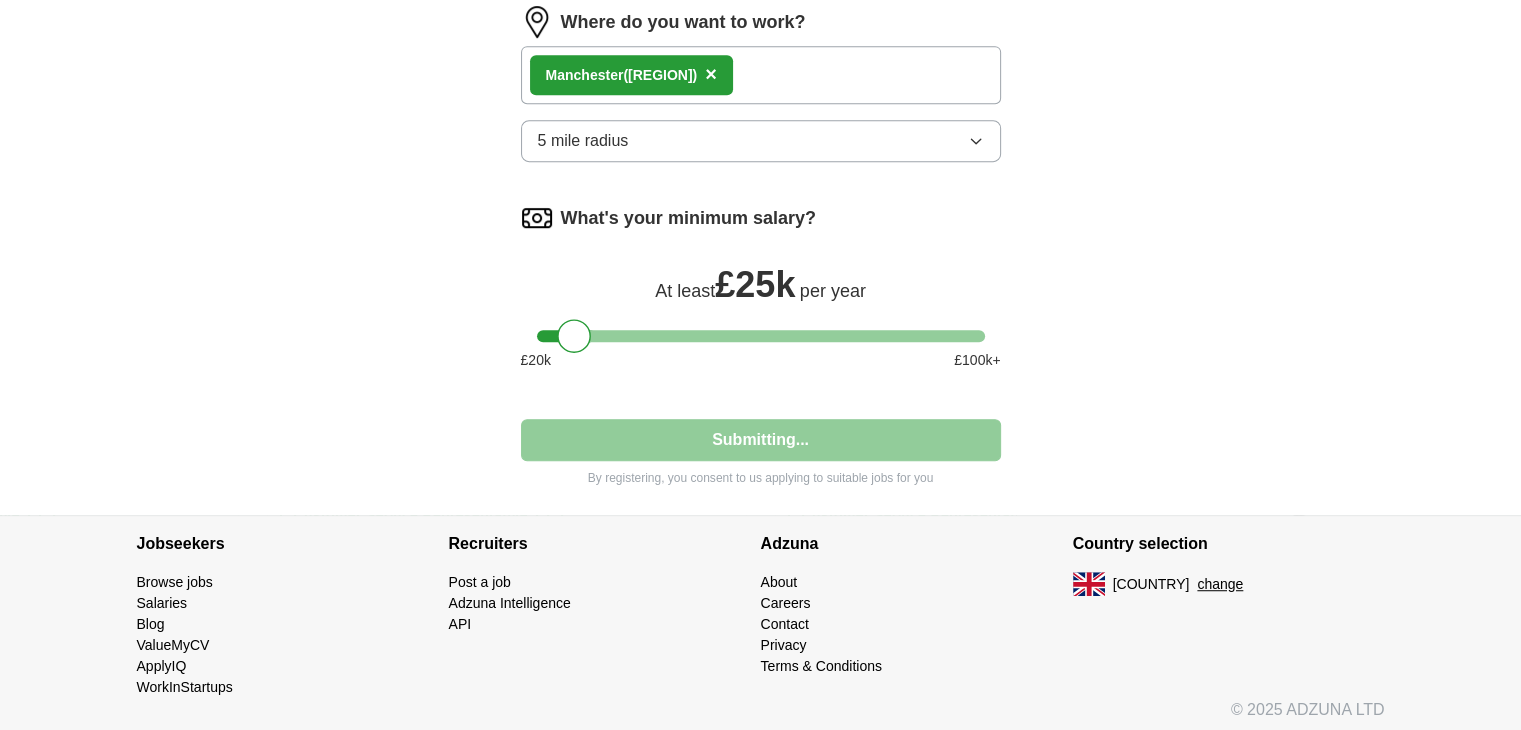 select on "**" 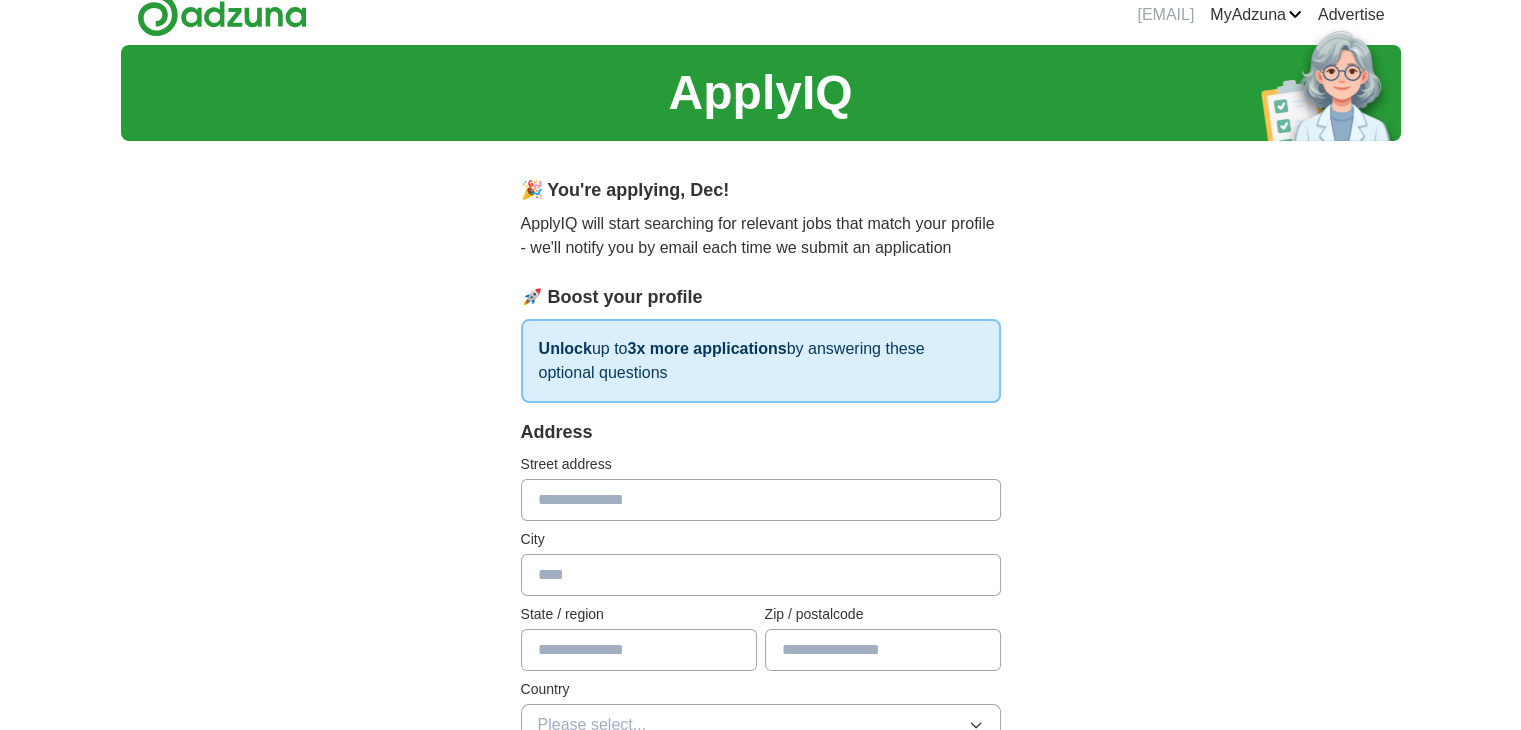 scroll, scrollTop: 0, scrollLeft: 0, axis: both 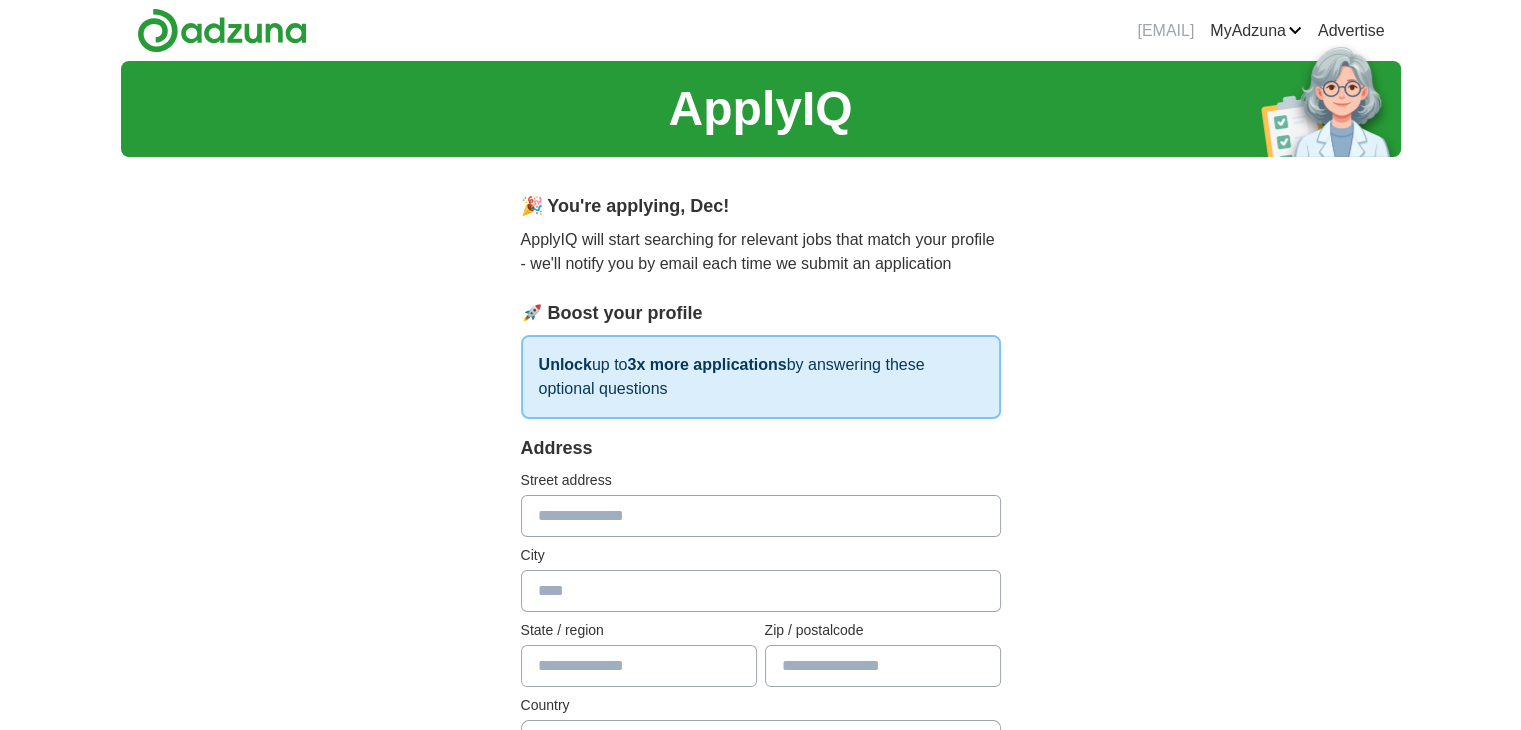 click at bounding box center (761, 516) 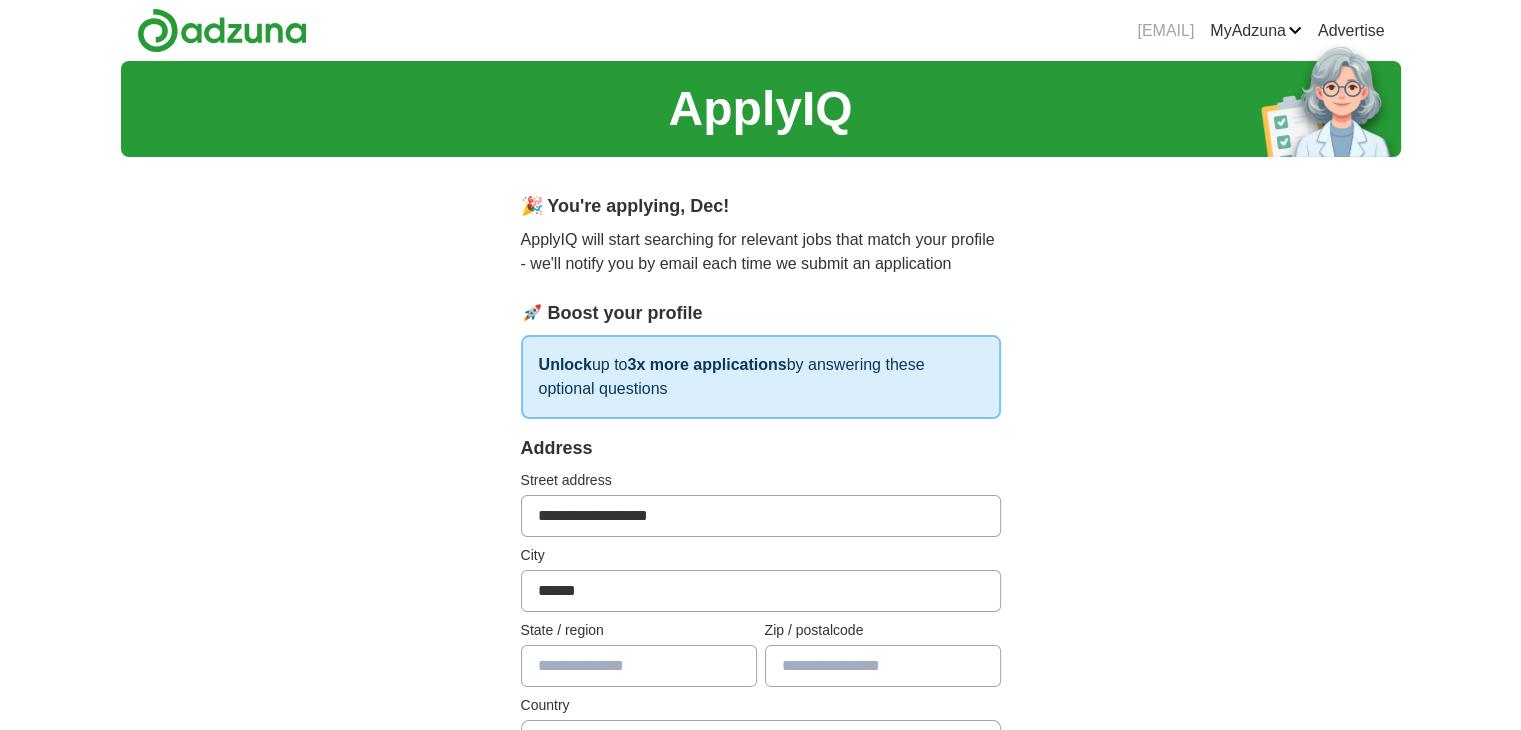 type on "**********" 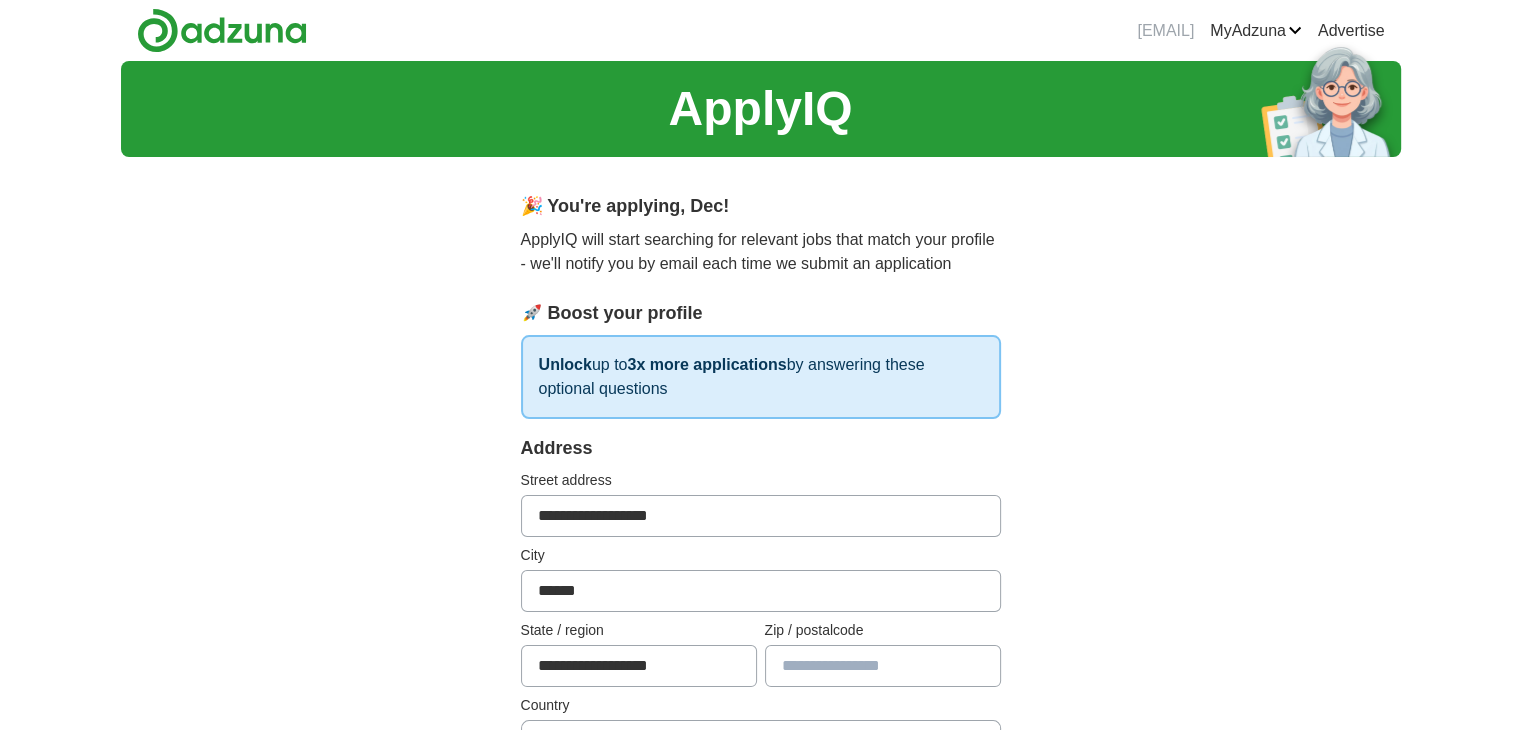 type on "*******" 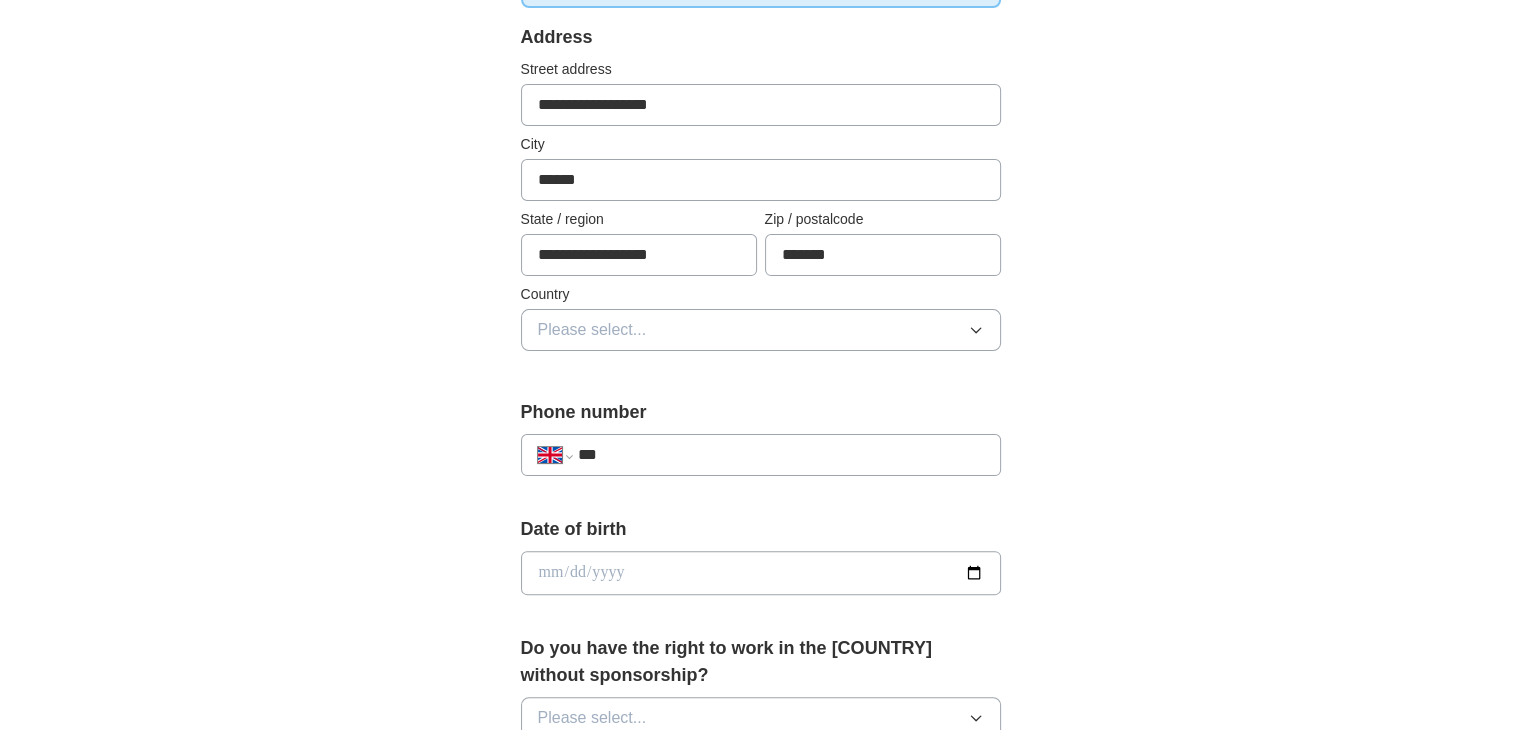 scroll, scrollTop: 428, scrollLeft: 0, axis: vertical 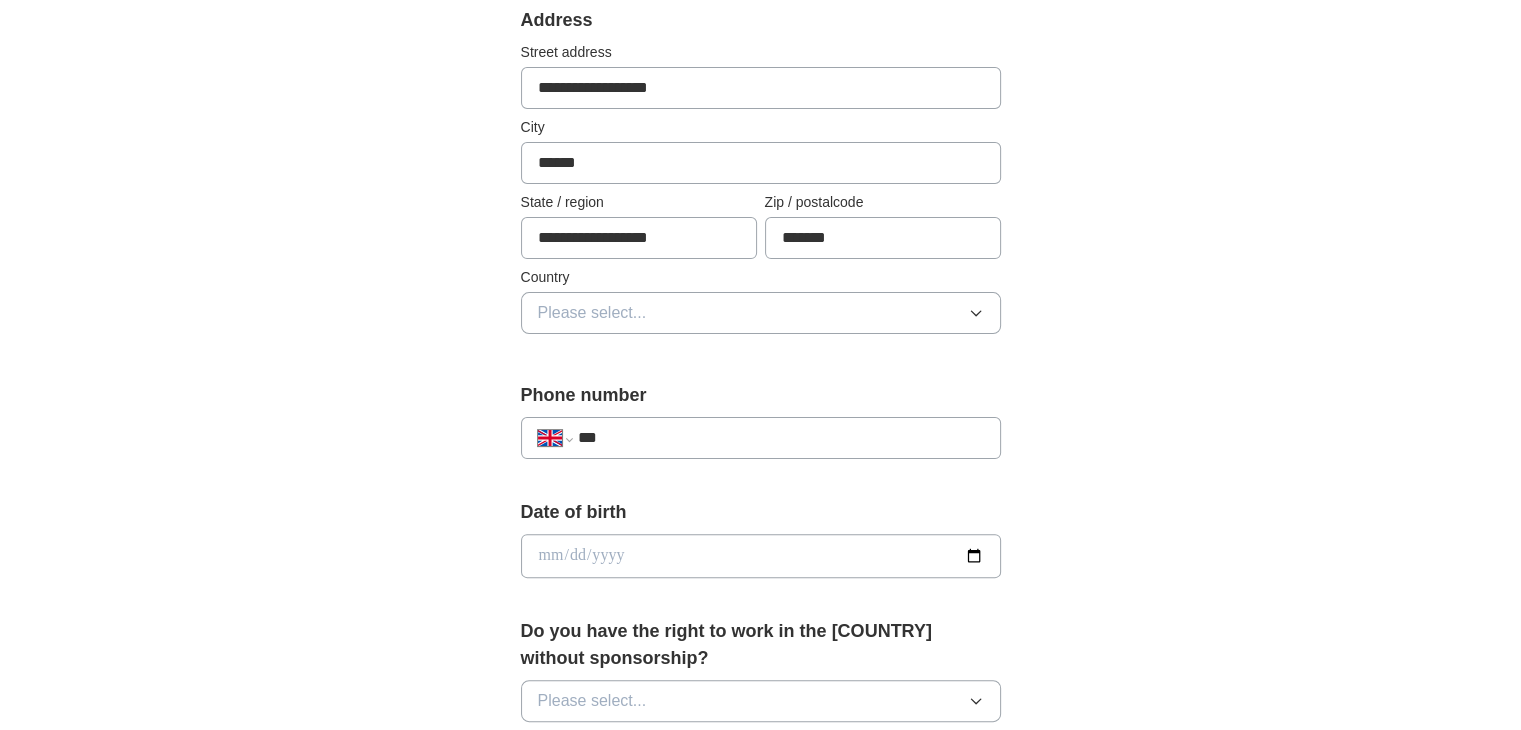 click on "Please select..." at bounding box center [761, 313] 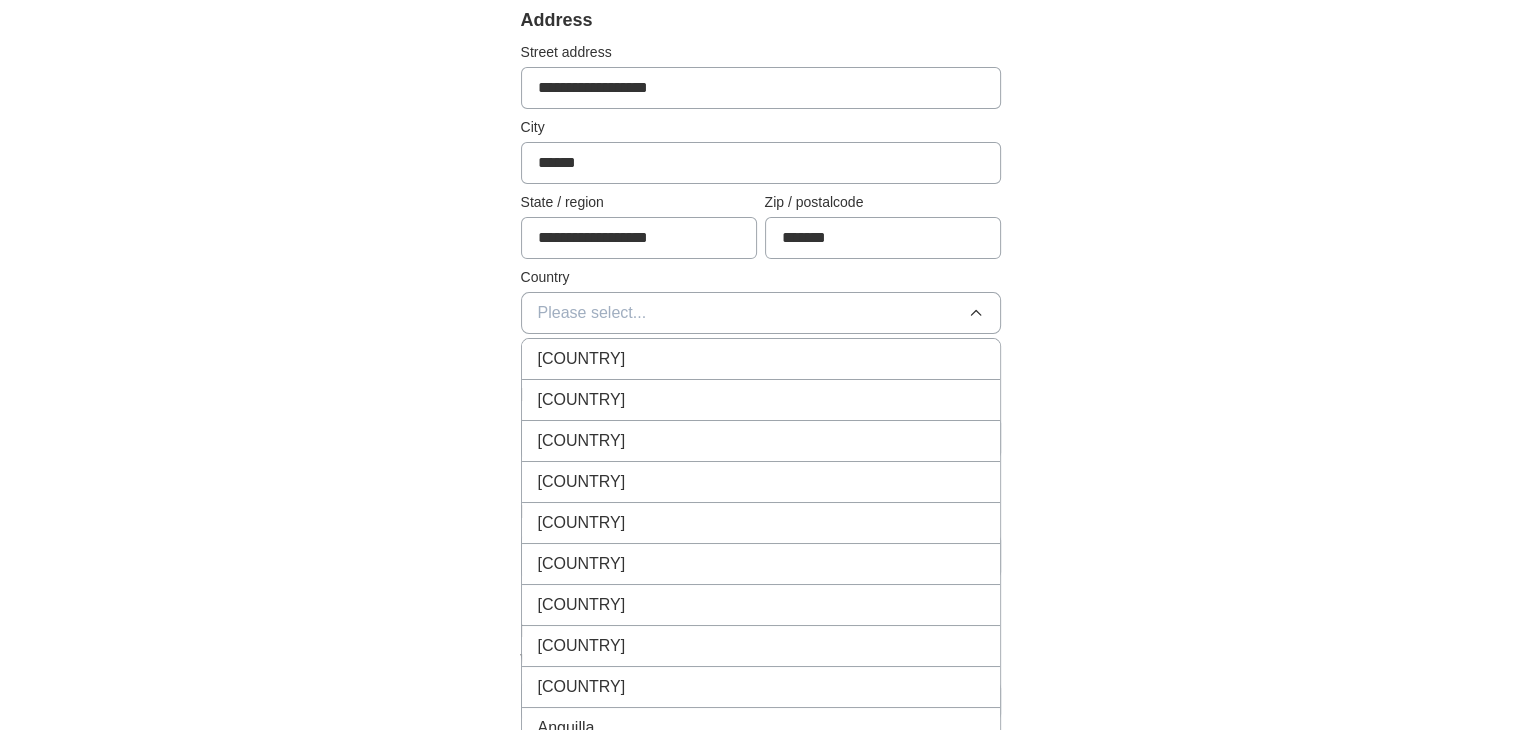 click on "[COUNTRY]" at bounding box center [761, 359] 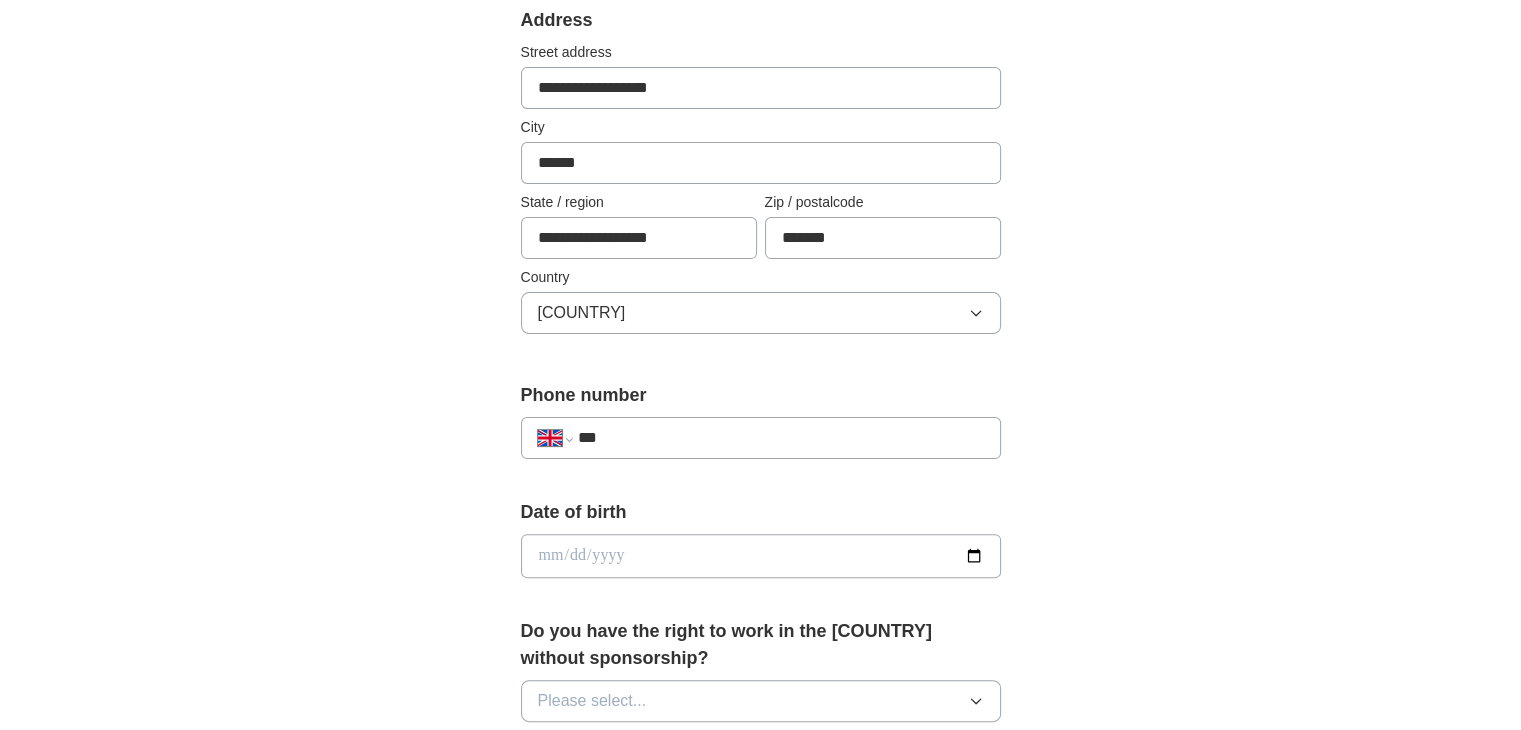 click on "**********" at bounding box center [761, 438] 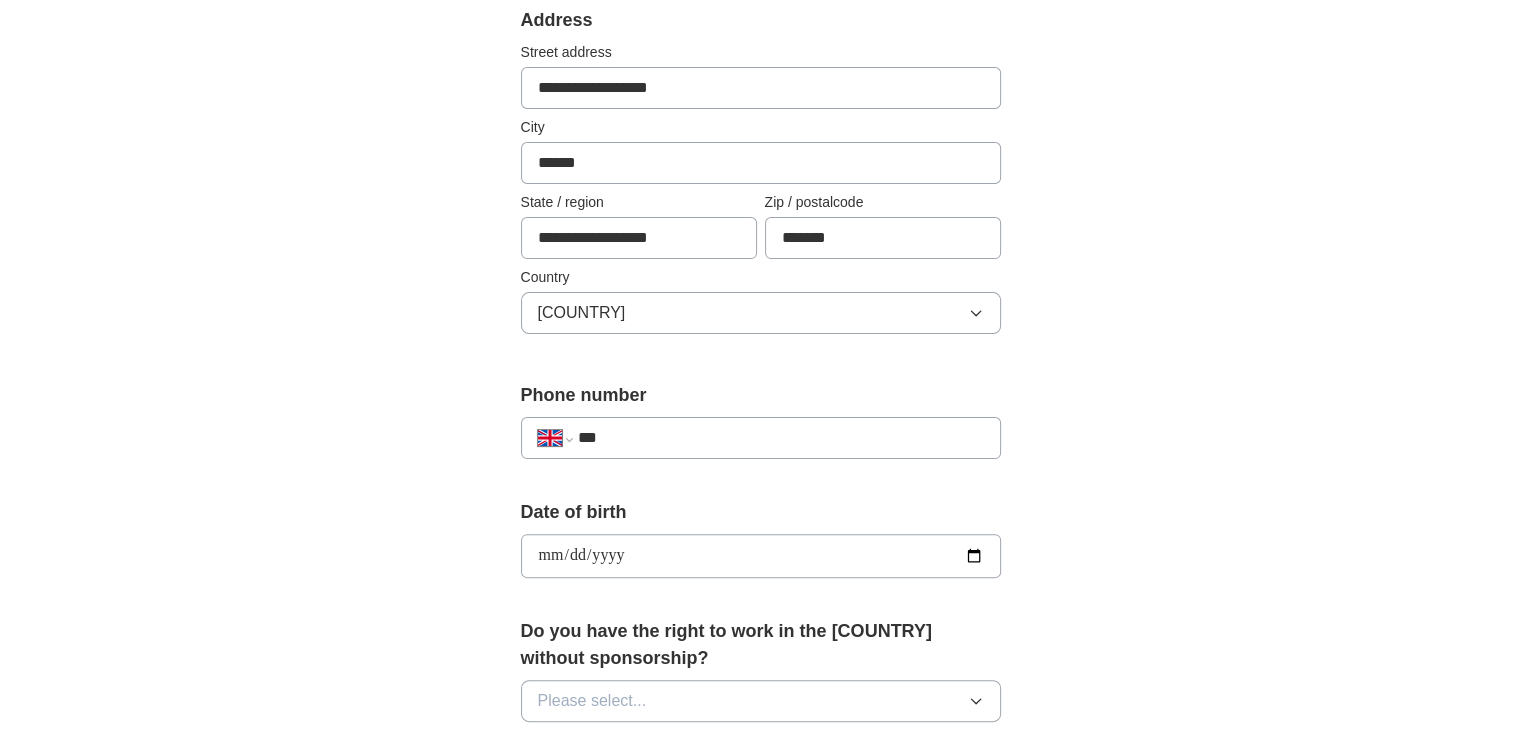 type on "**********" 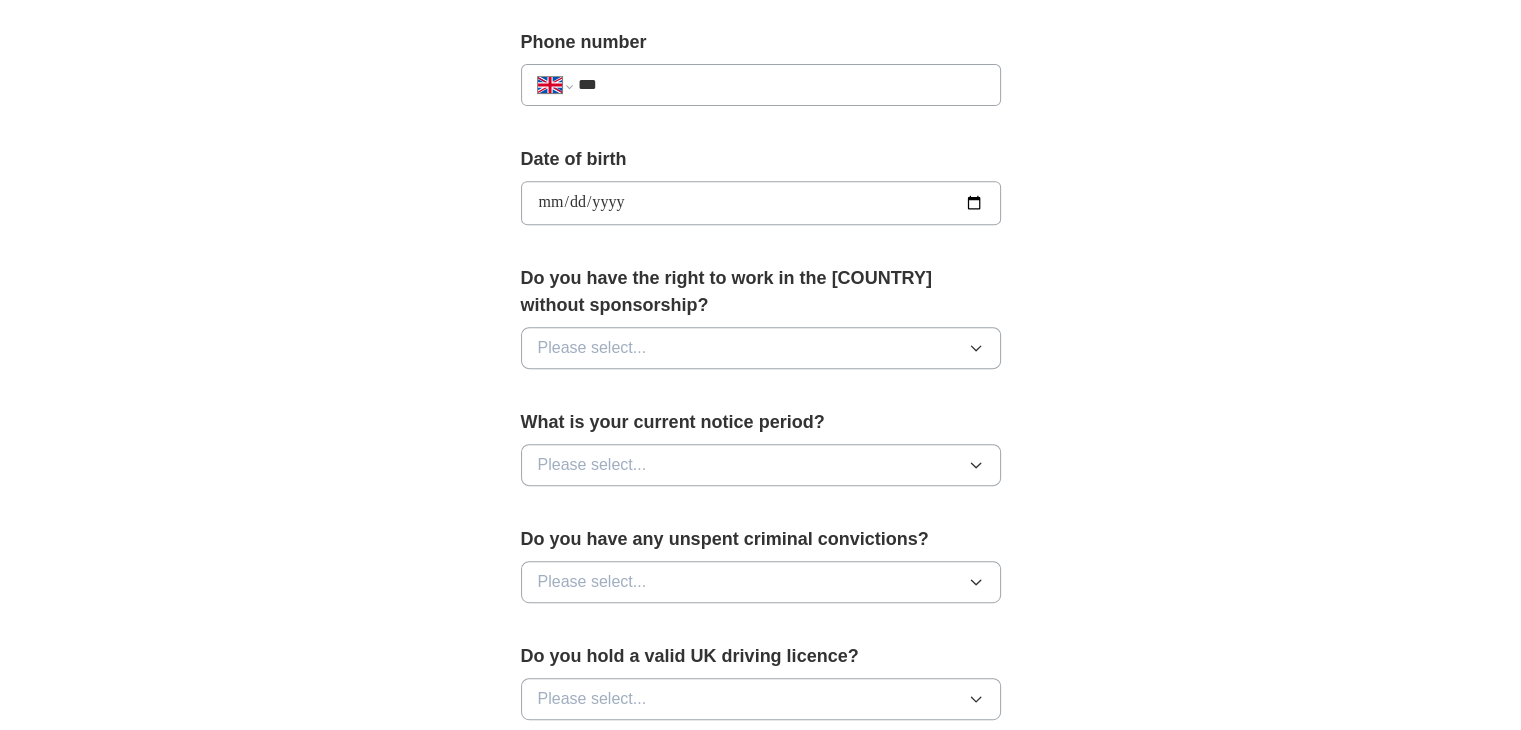 scroll, scrollTop: 786, scrollLeft: 0, axis: vertical 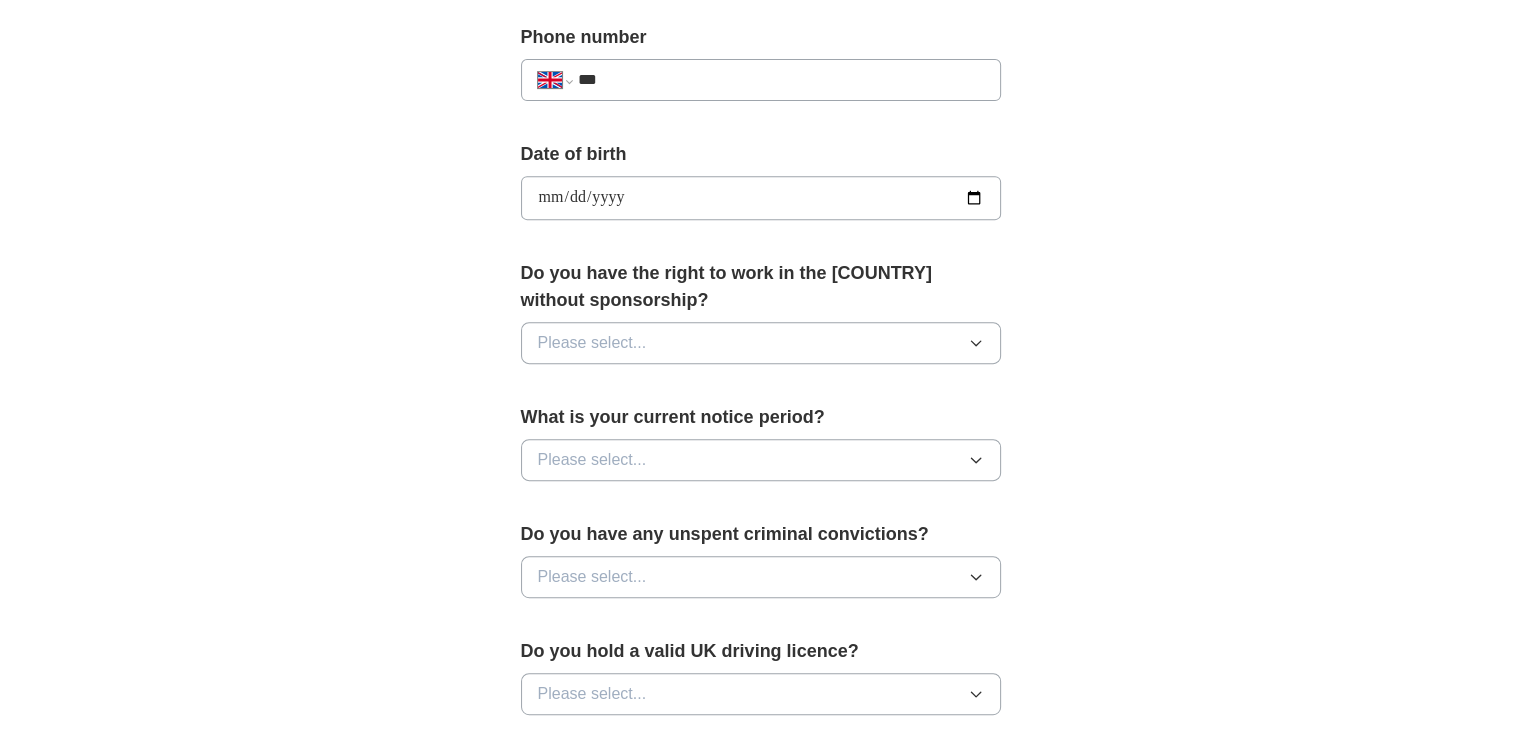 click on "Please select..." at bounding box center [761, 343] 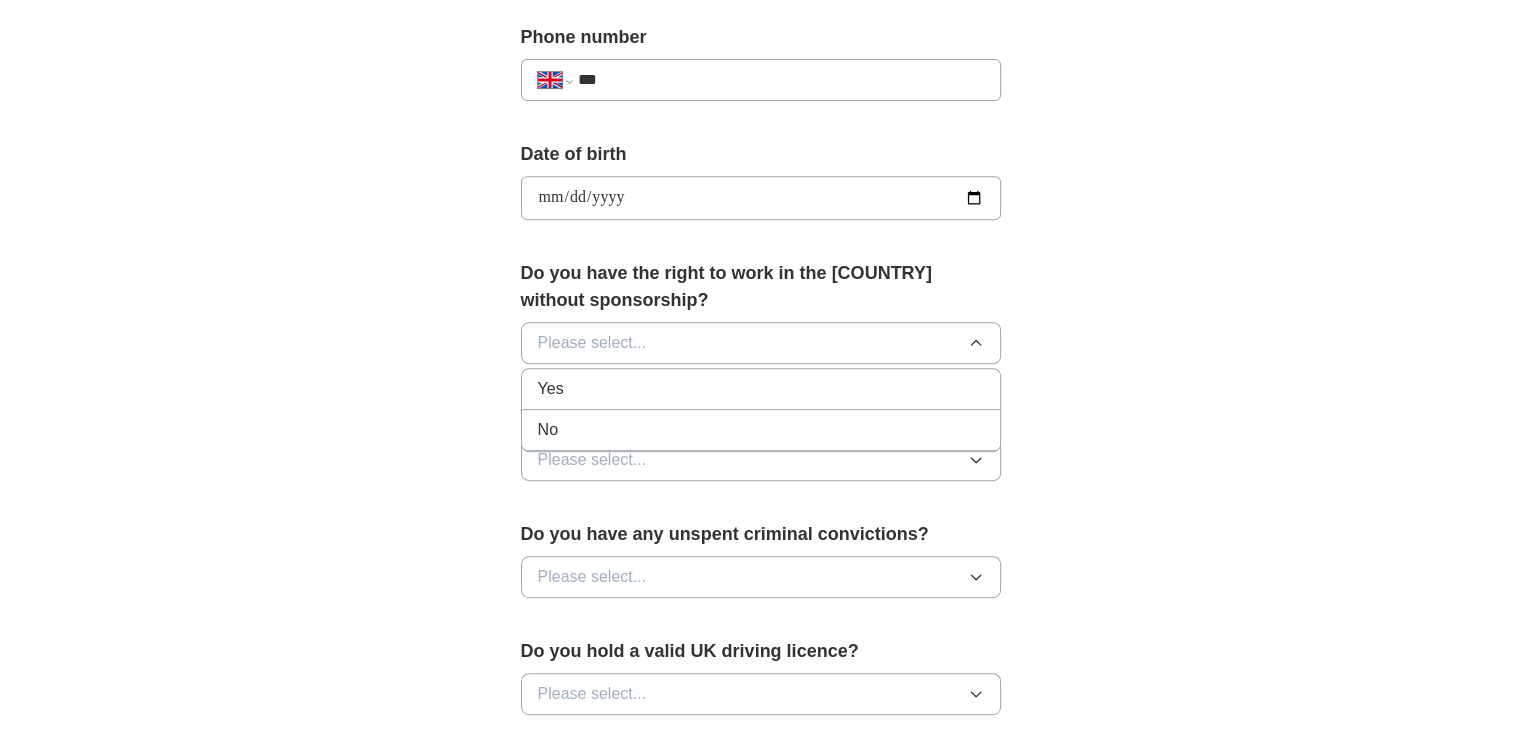 click on "Yes" at bounding box center (761, 389) 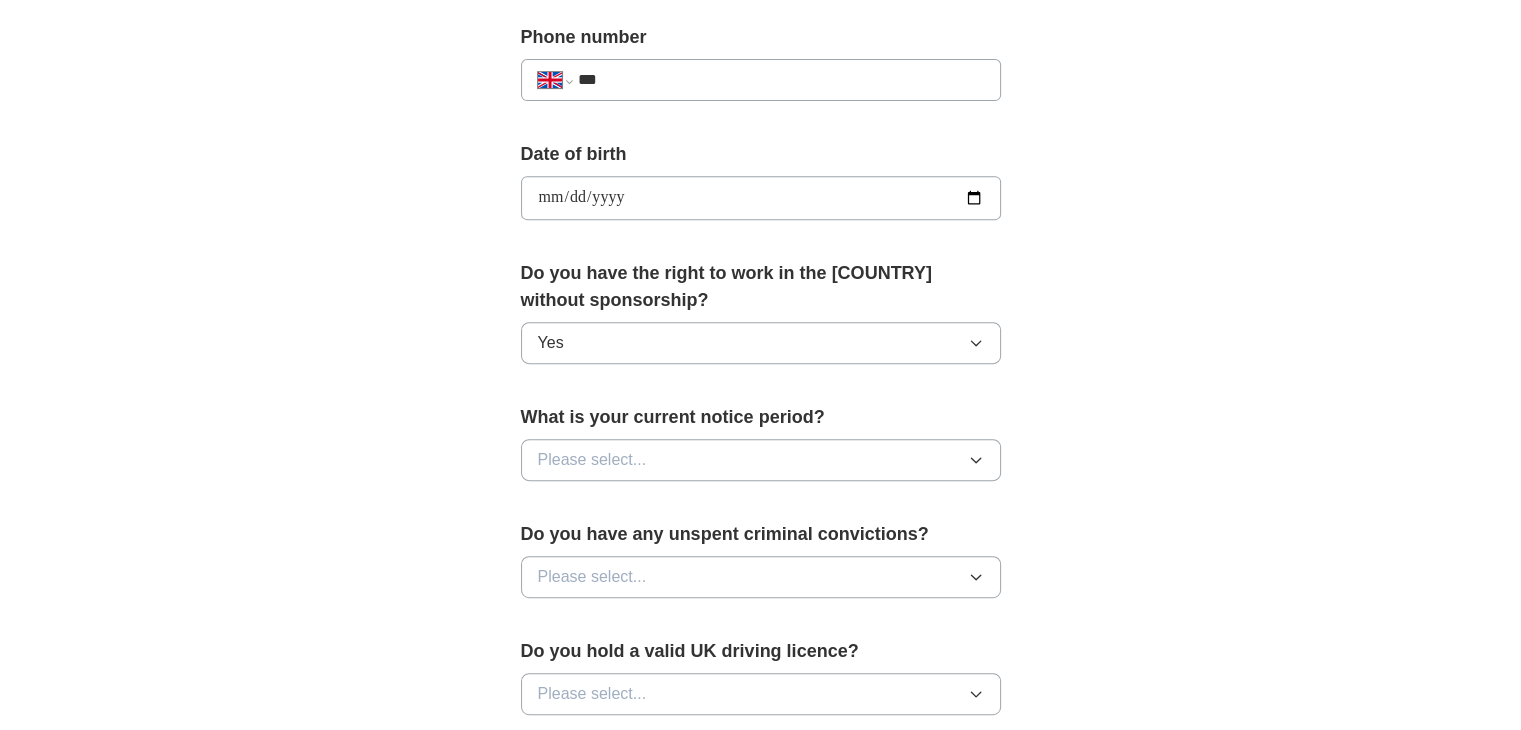 click on "Please select..." at bounding box center [761, 460] 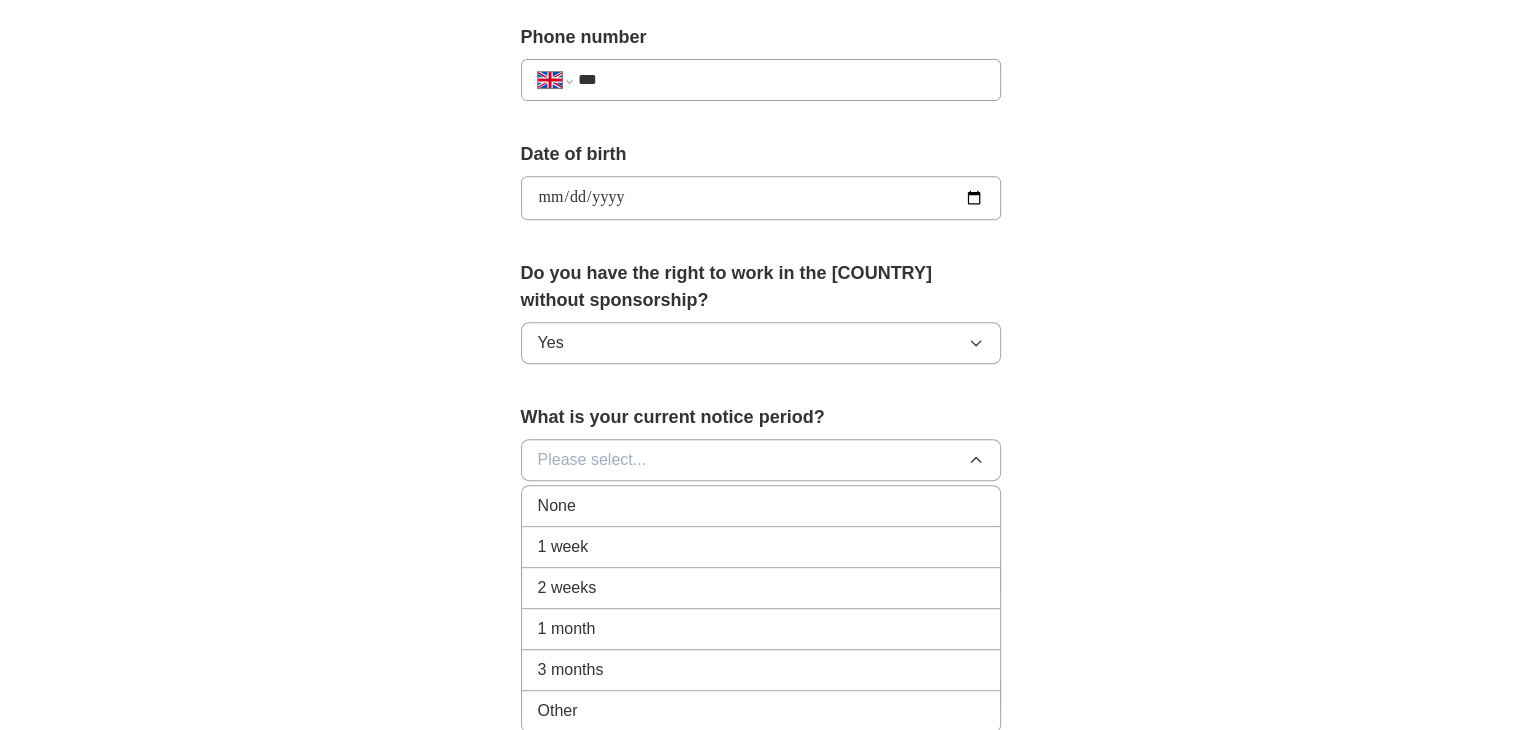 click on "None" at bounding box center (761, 506) 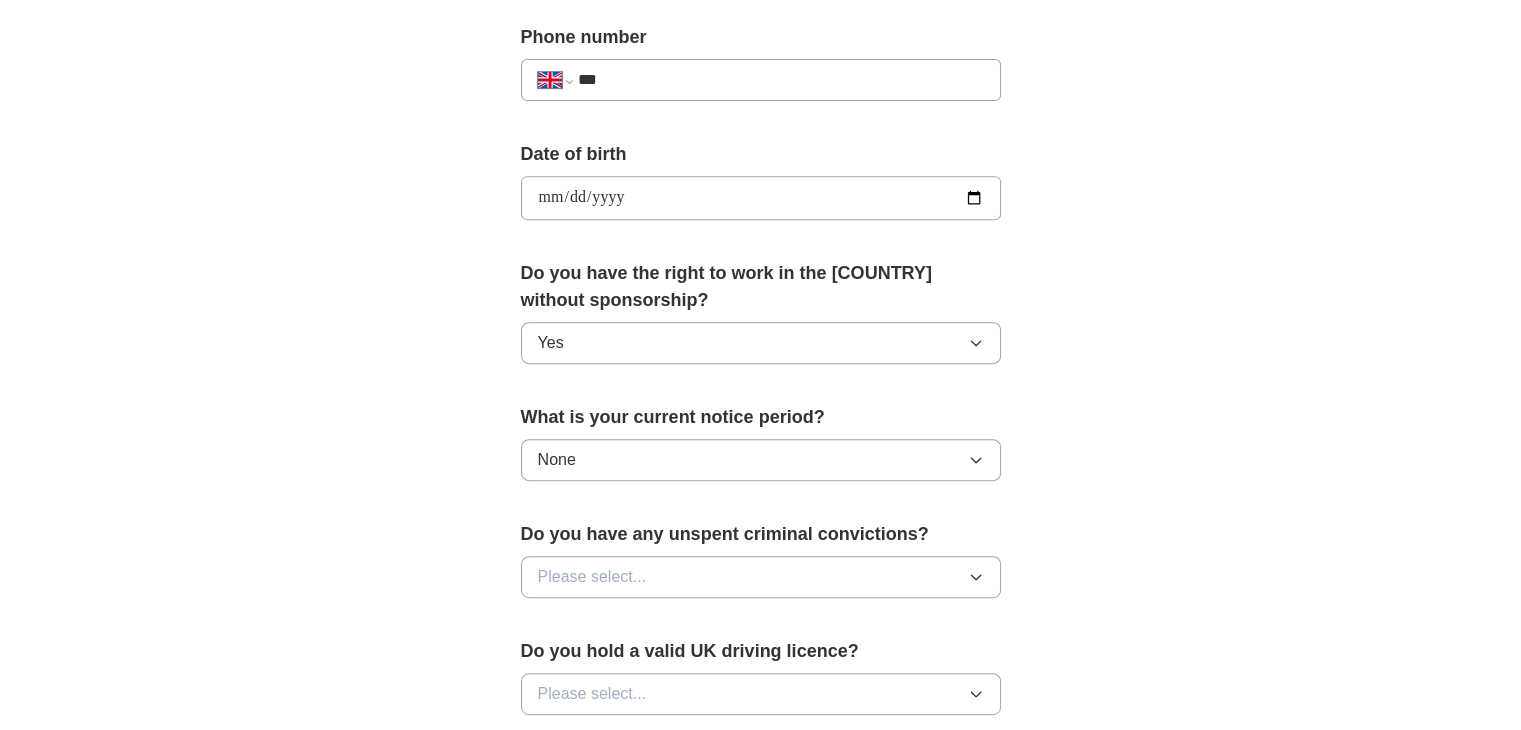click on "Please select..." at bounding box center (761, 577) 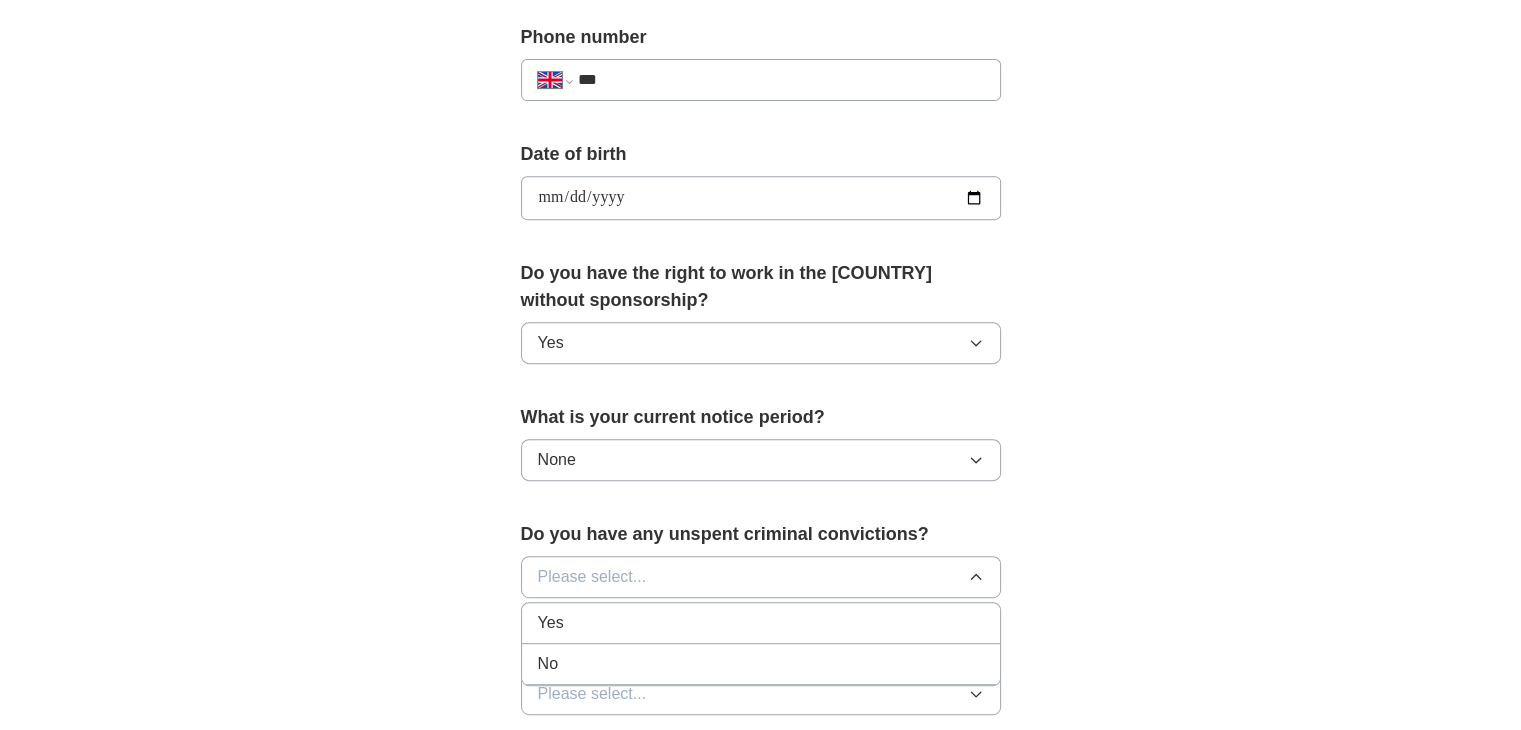 click on "No" at bounding box center (761, 664) 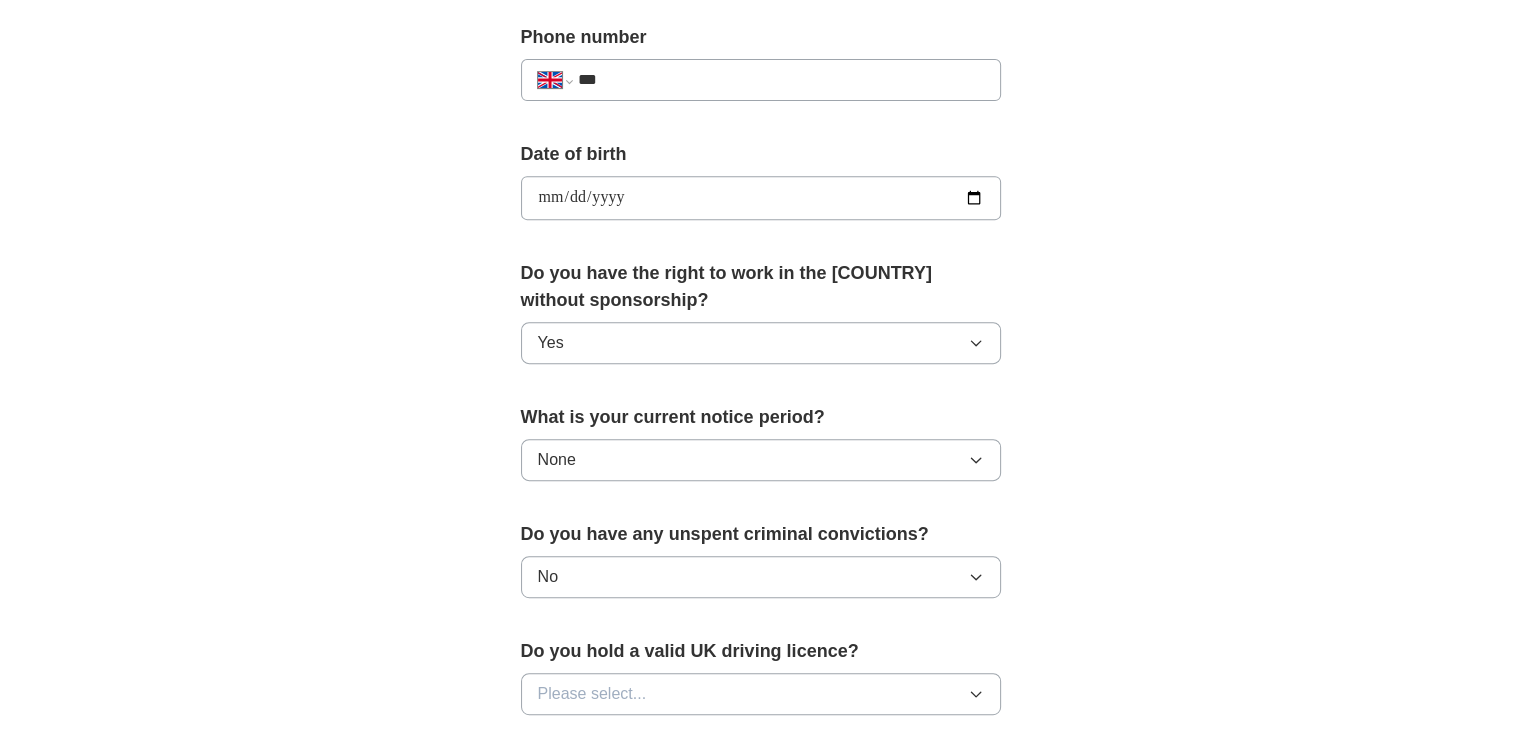 click on "Please select..." at bounding box center (761, 694) 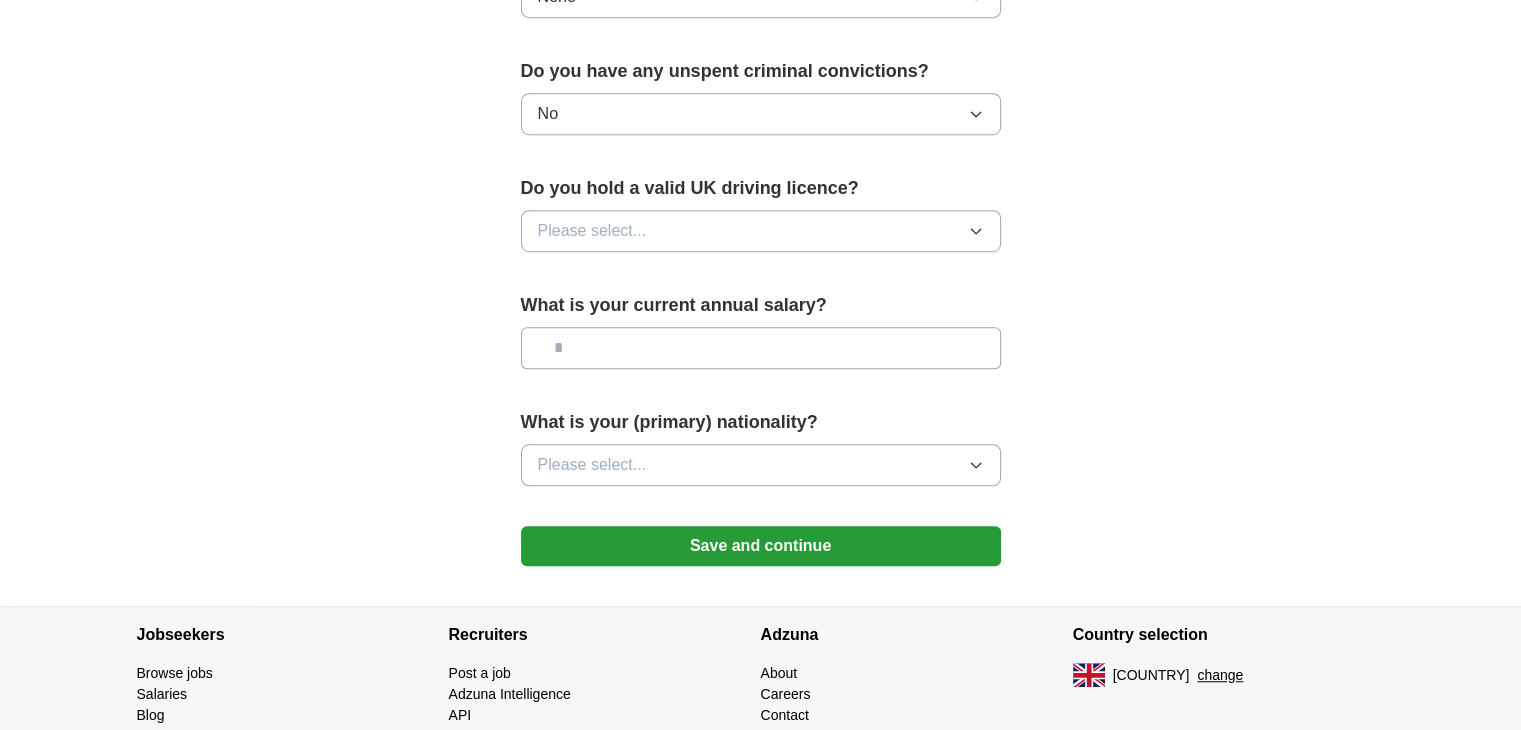 scroll, scrollTop: 1280, scrollLeft: 0, axis: vertical 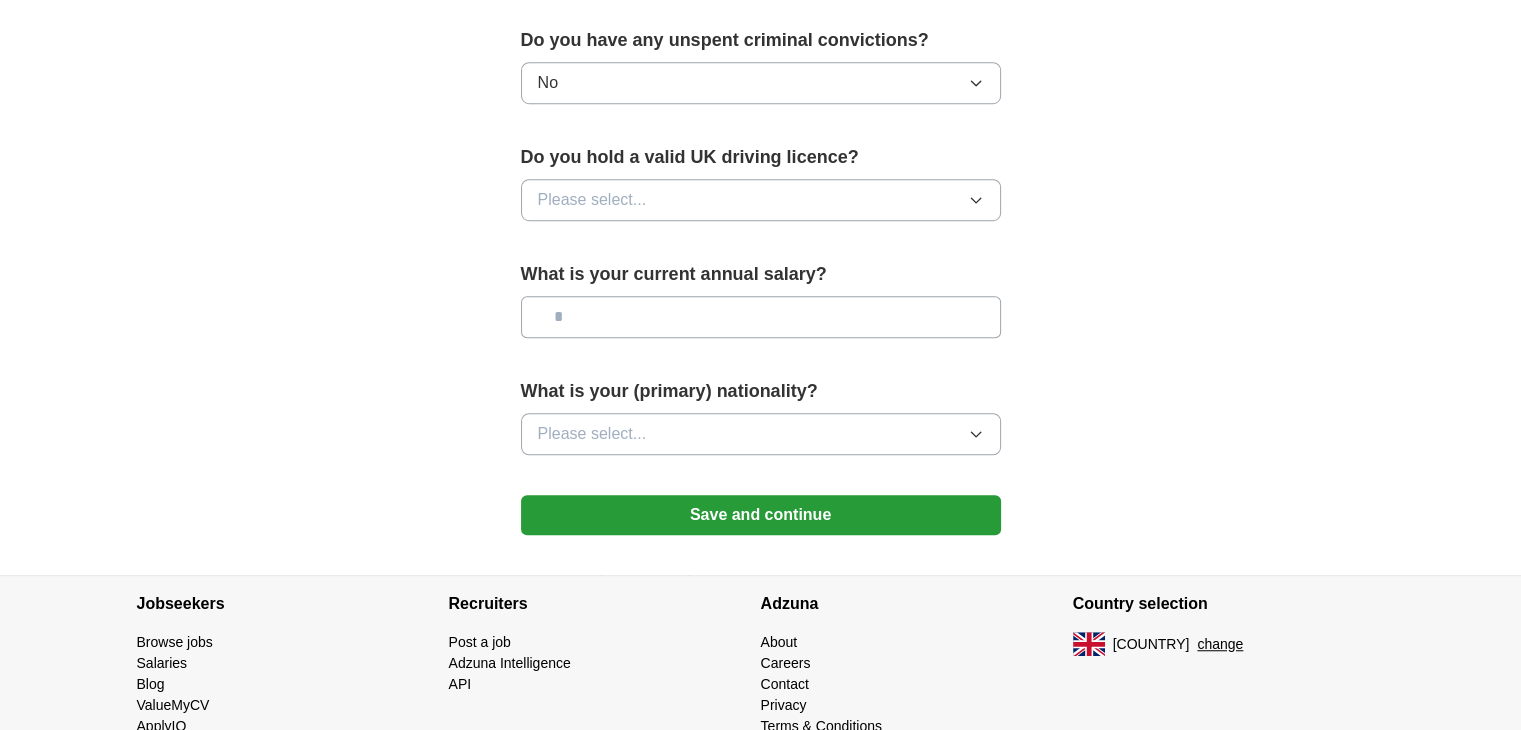 click on "Do you hold a valid [COUNTRY] driving licence? Please select..." at bounding box center (761, 190) 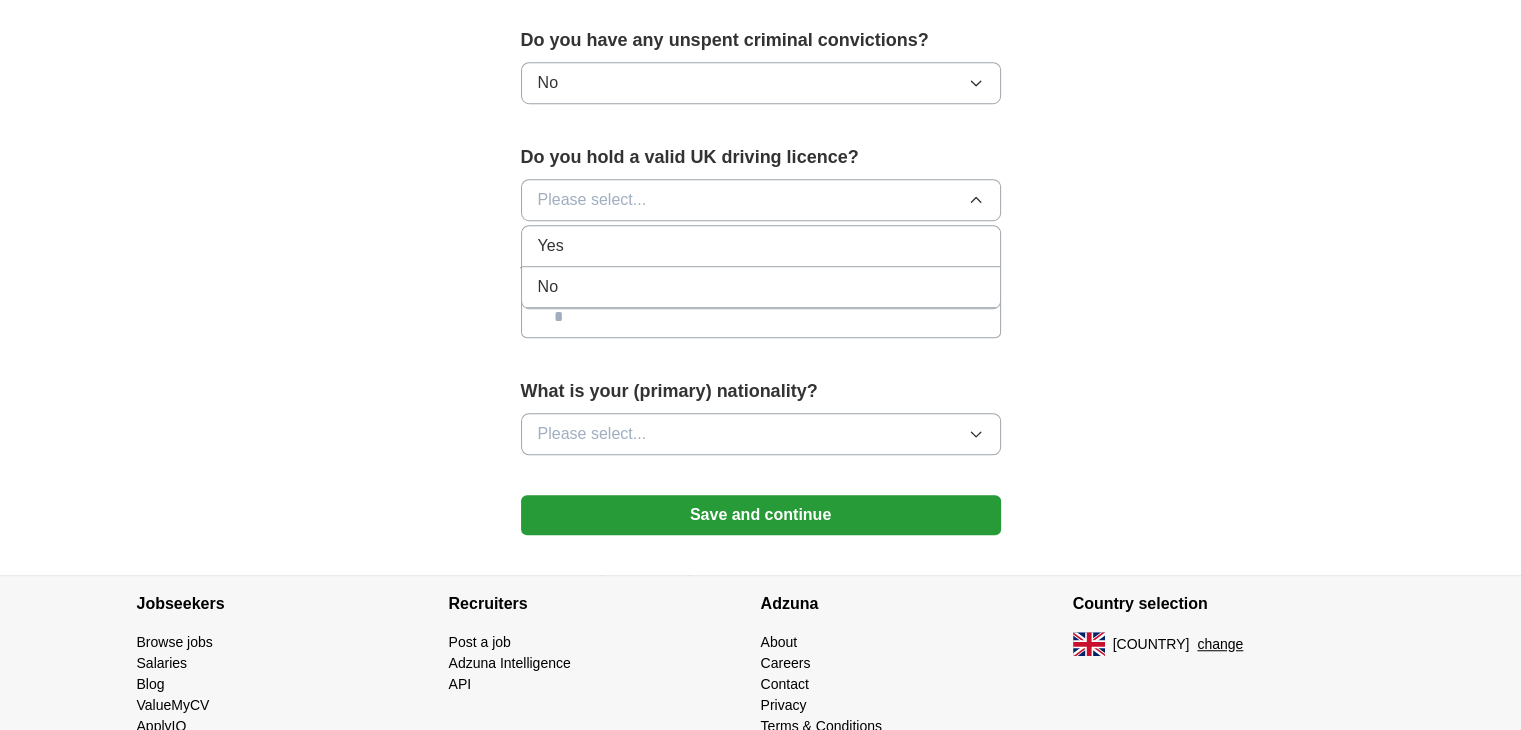 click on "No" at bounding box center (761, 287) 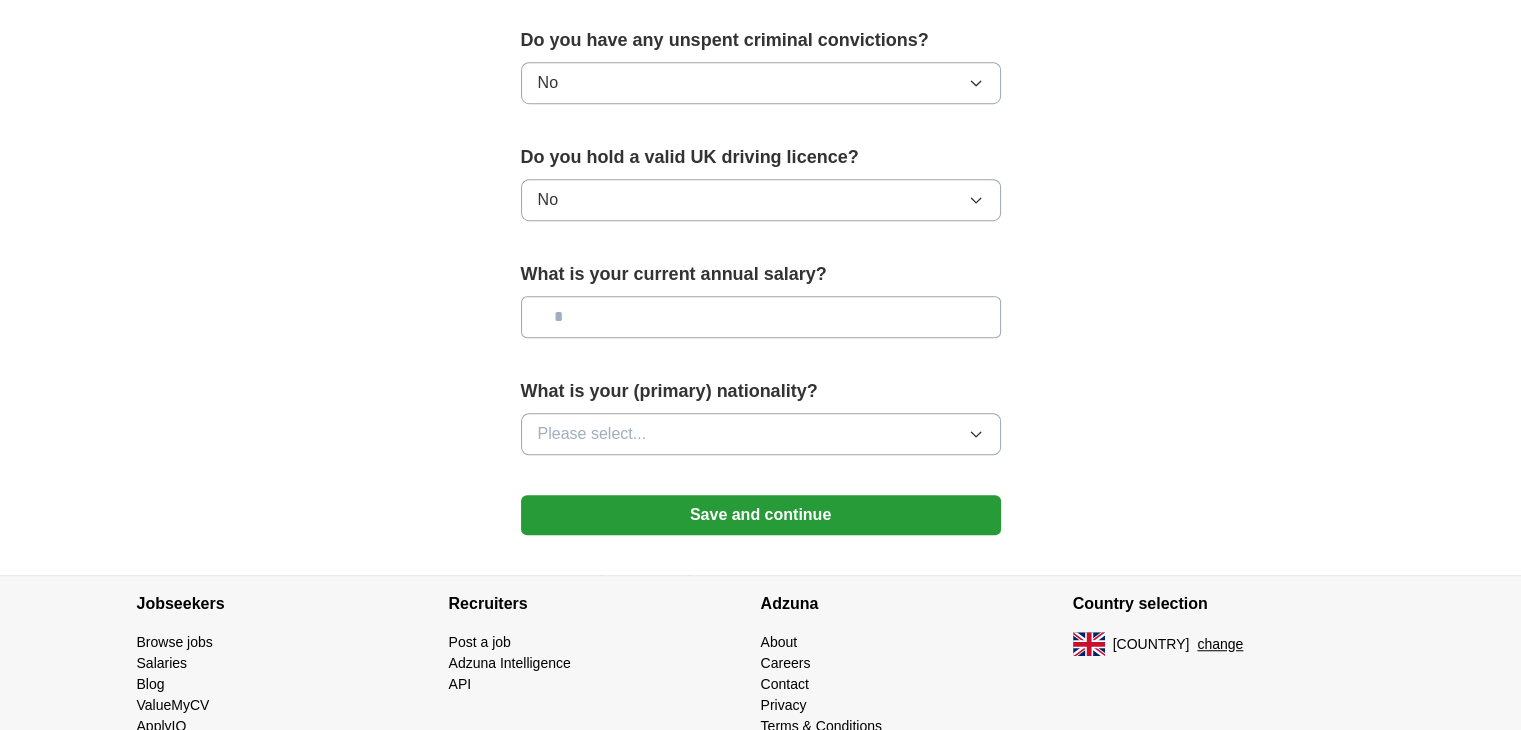 click at bounding box center [761, 317] 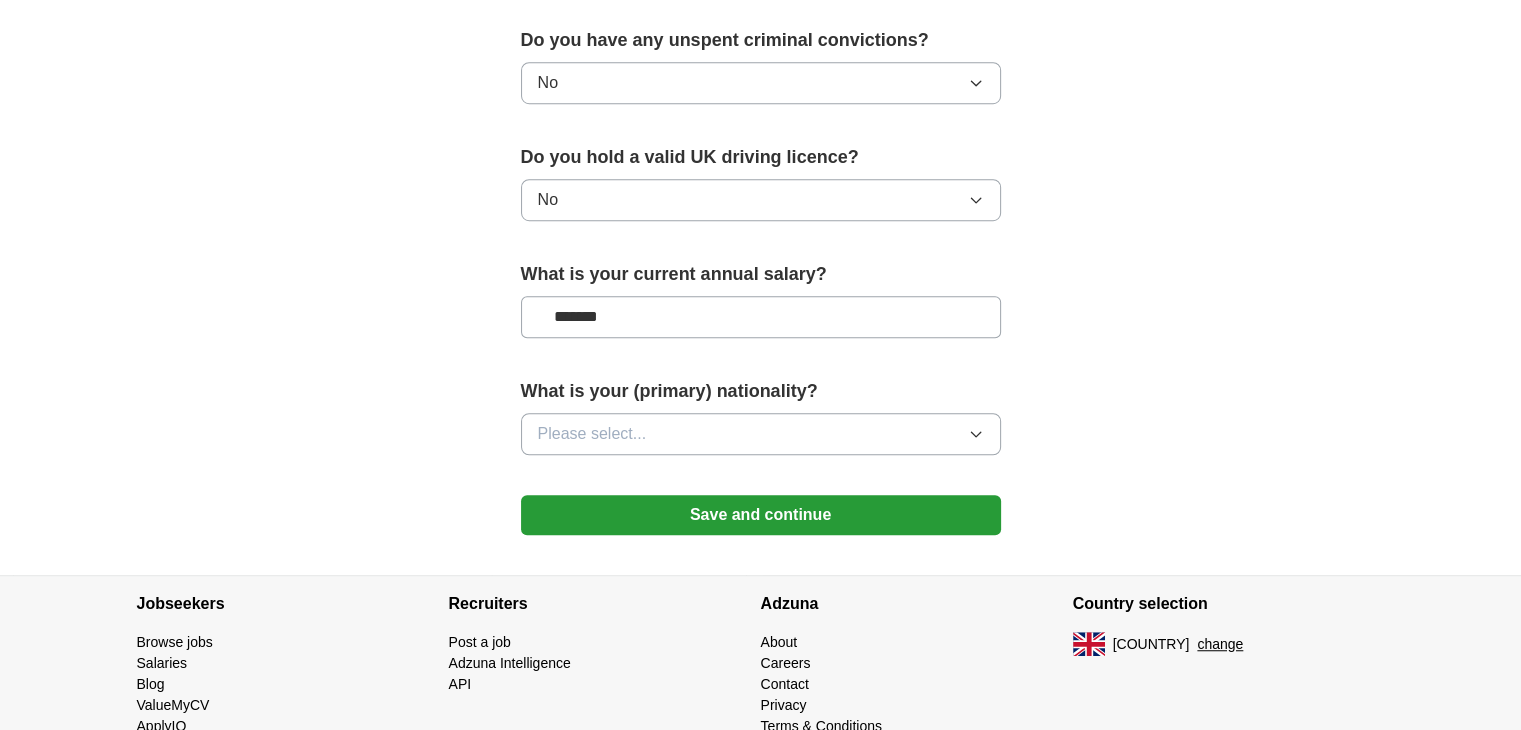 type on "*******" 